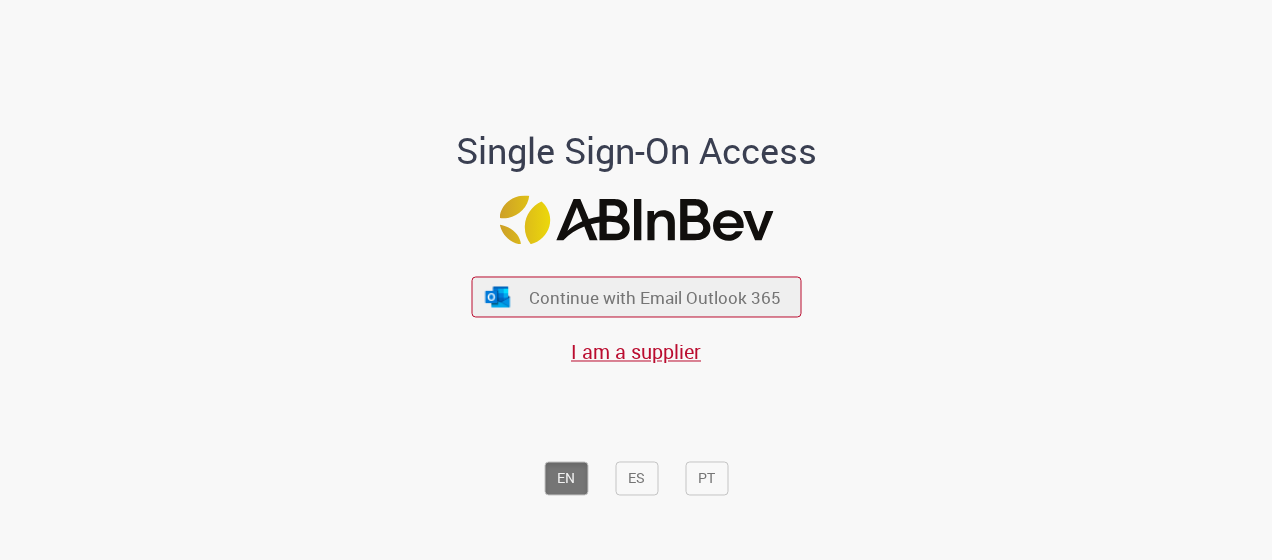 scroll, scrollTop: 0, scrollLeft: 0, axis: both 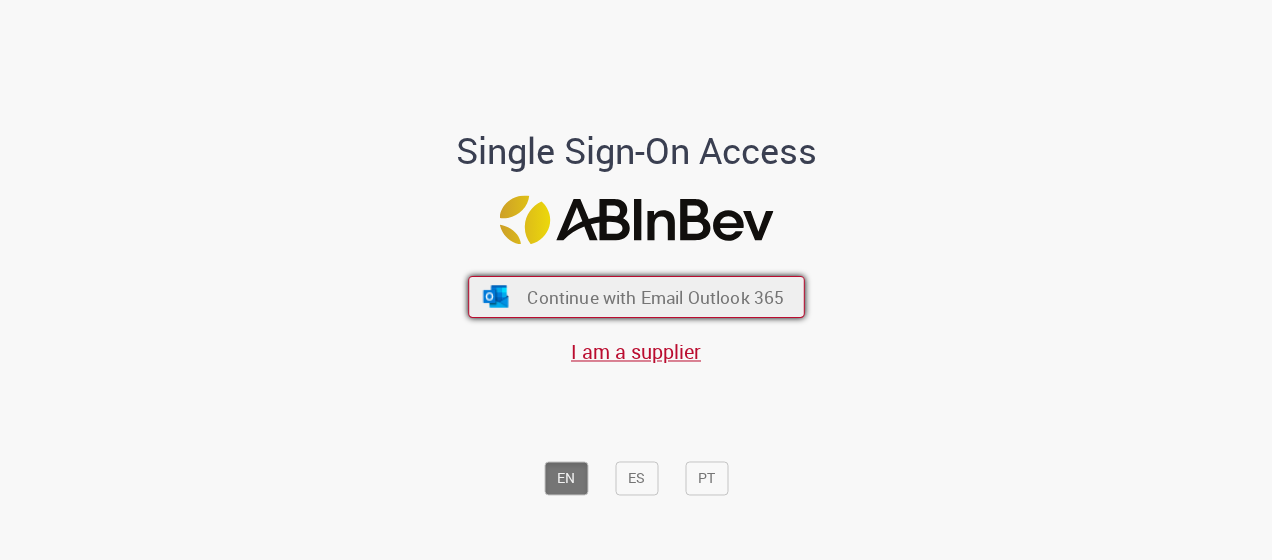 click on "Continue with Email Outlook 365" at bounding box center (655, 296) 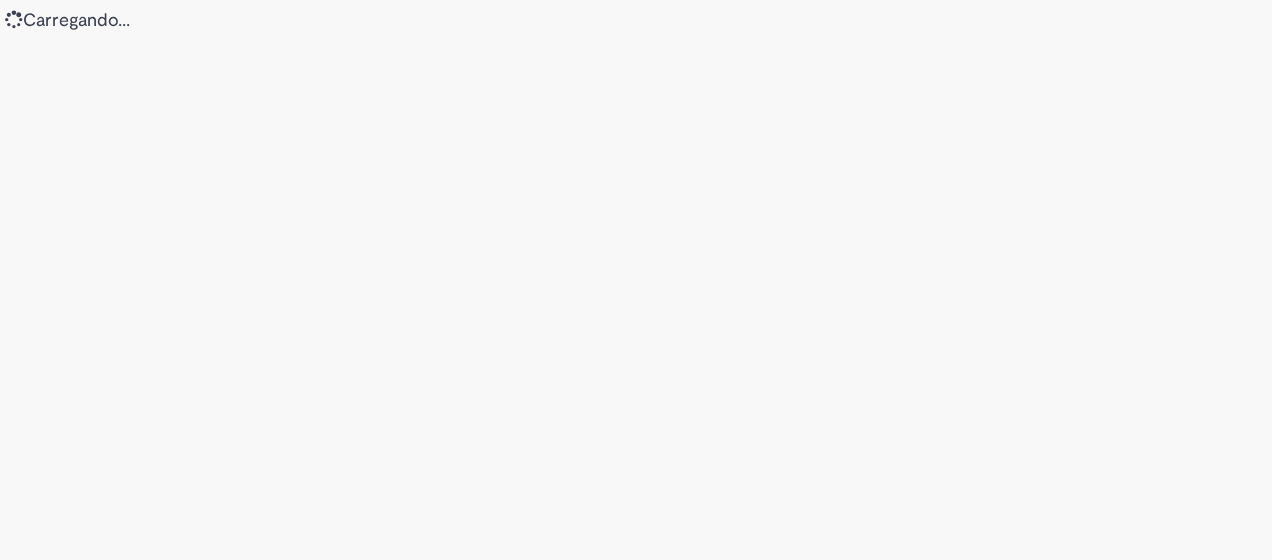 scroll, scrollTop: 0, scrollLeft: 0, axis: both 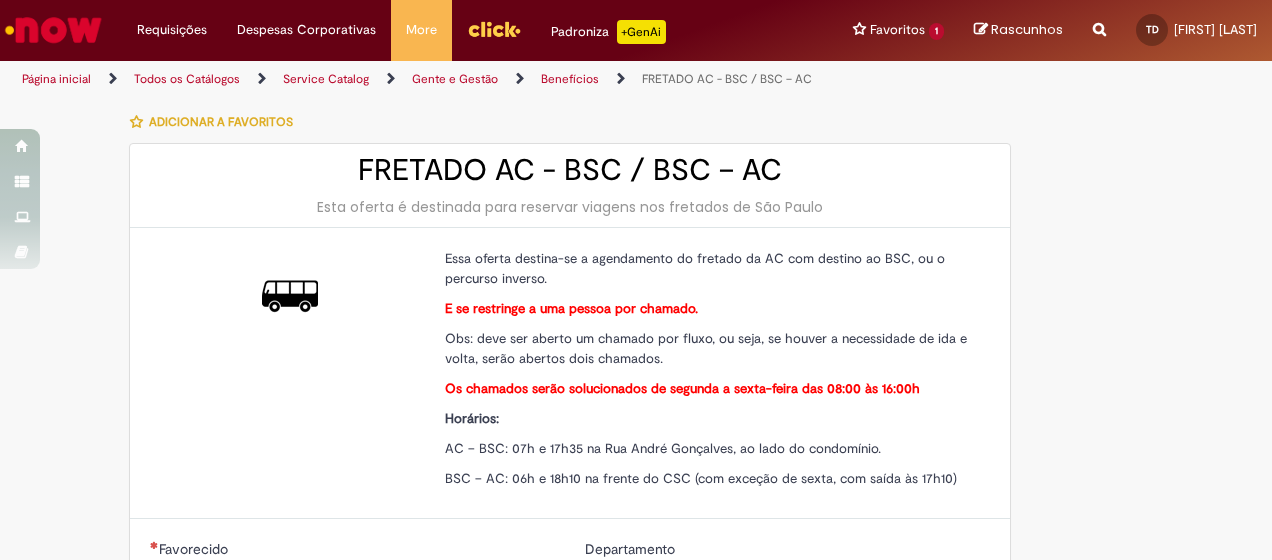 type on "********" 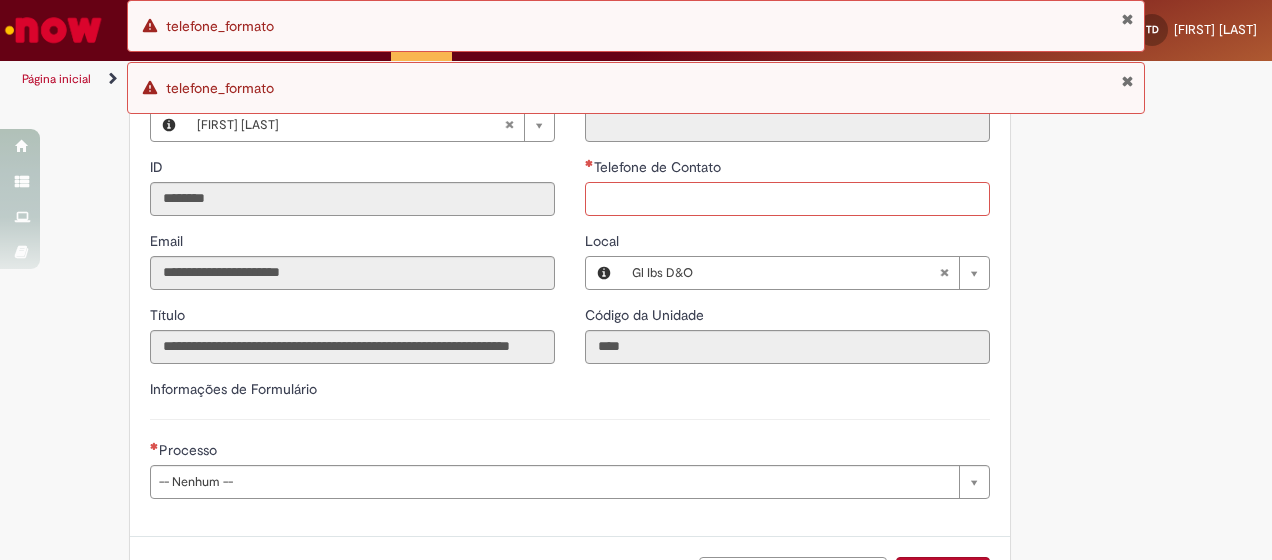 scroll, scrollTop: 614, scrollLeft: 0, axis: vertical 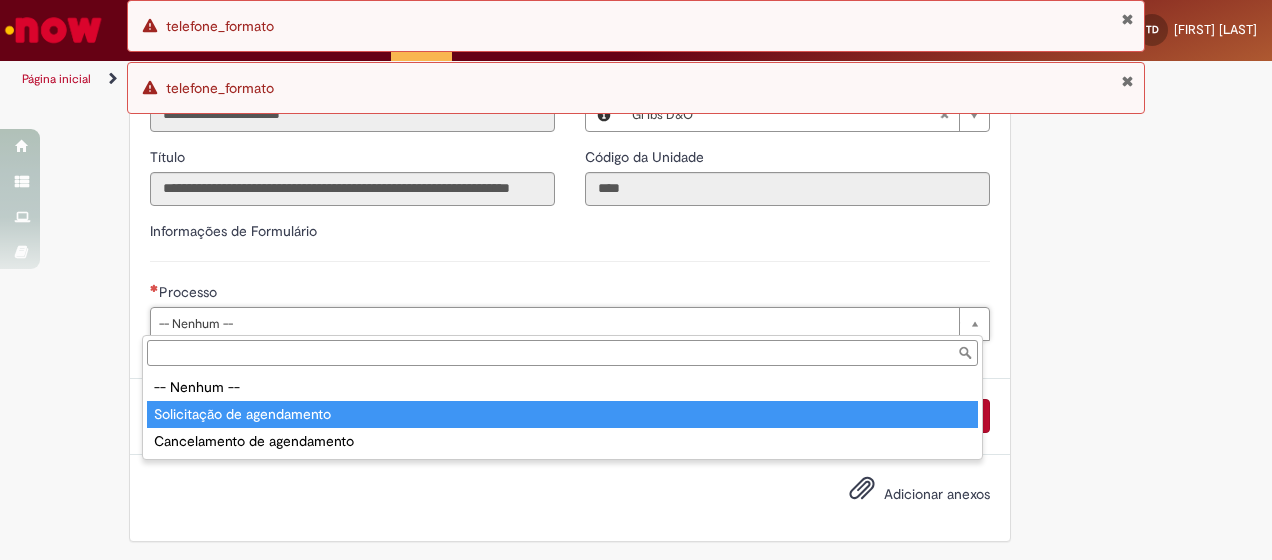 type on "**********" 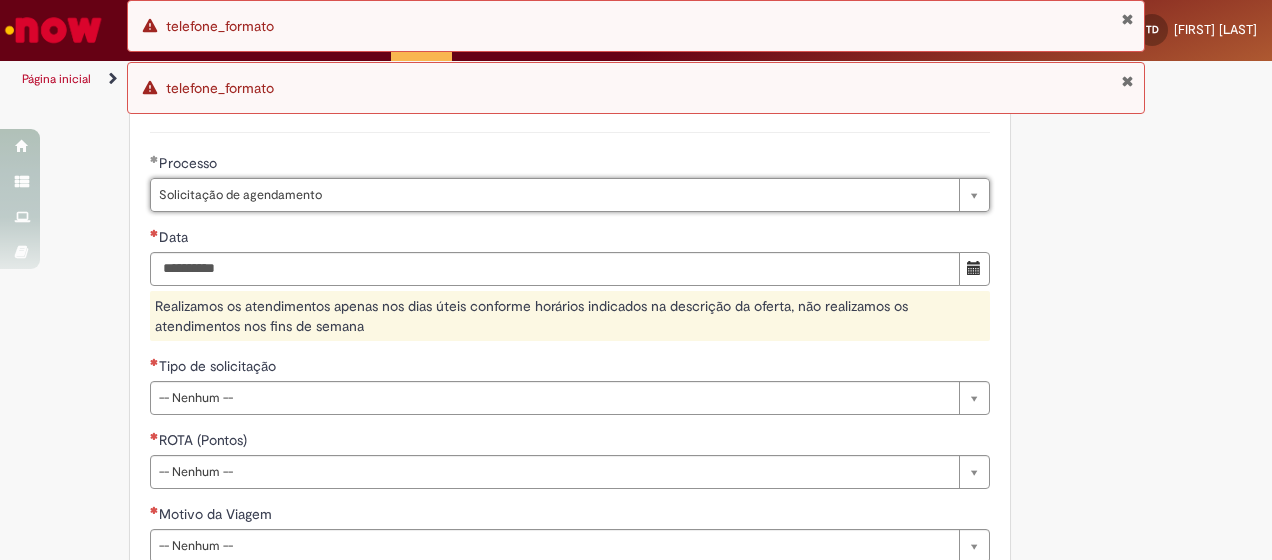 scroll, scrollTop: 814, scrollLeft: 0, axis: vertical 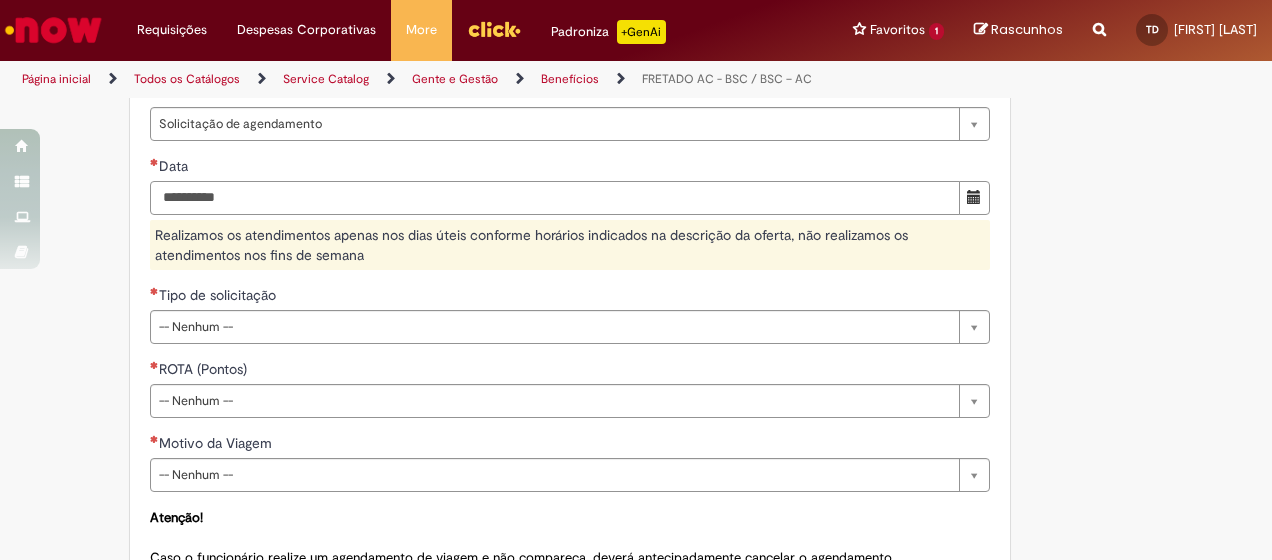click on "Data" at bounding box center [555, 198] 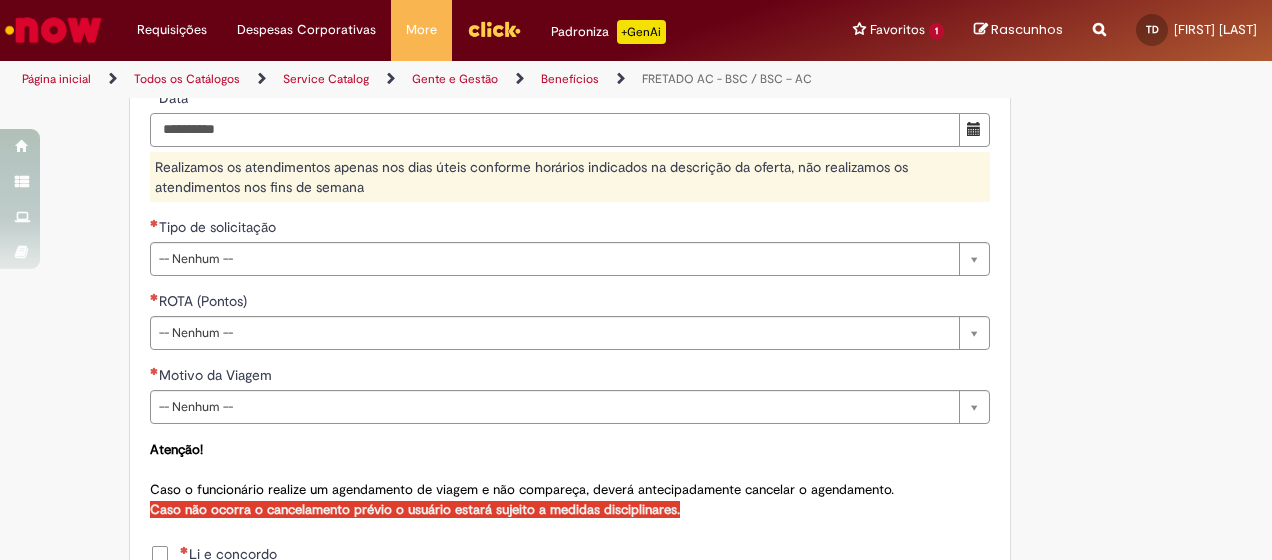 scroll, scrollTop: 914, scrollLeft: 0, axis: vertical 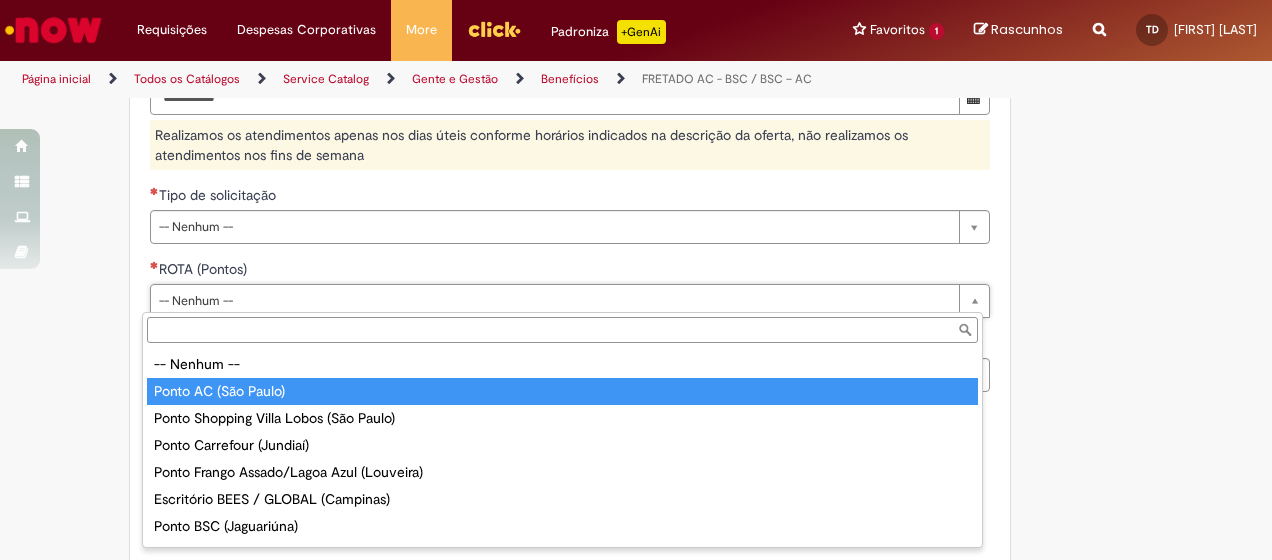 type on "**********" 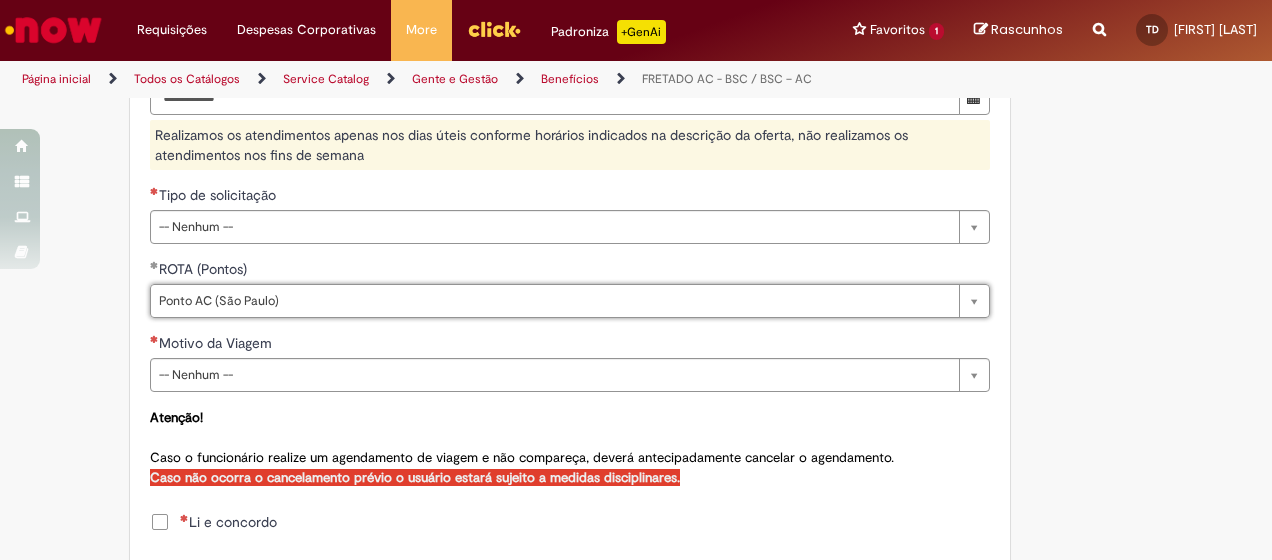 click on "Motivo da Viagem" at bounding box center [570, 345] 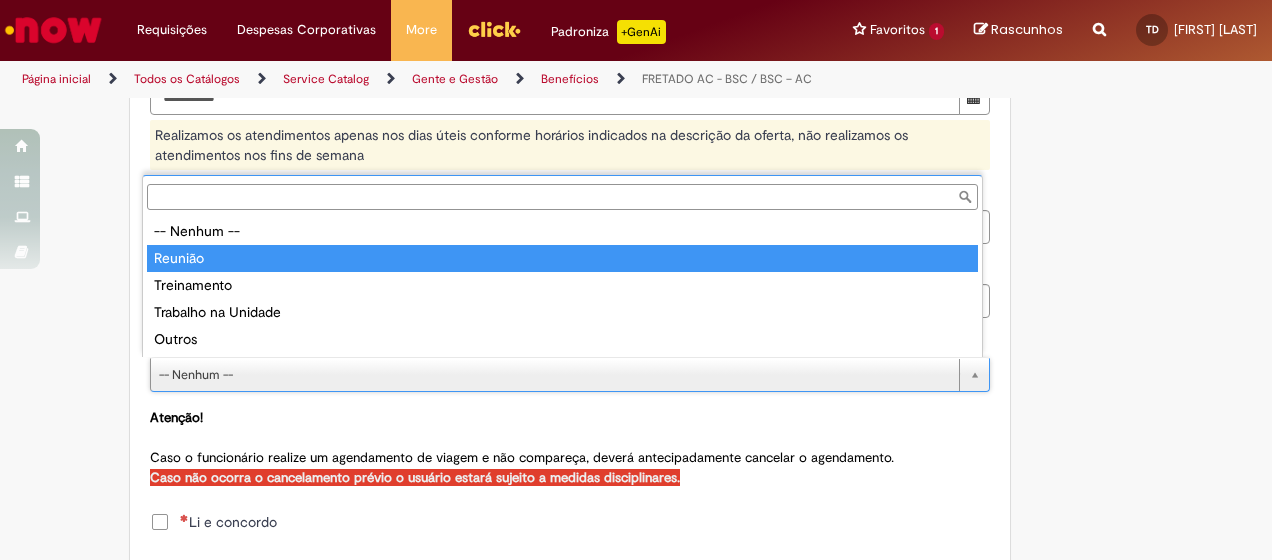 type on "*******" 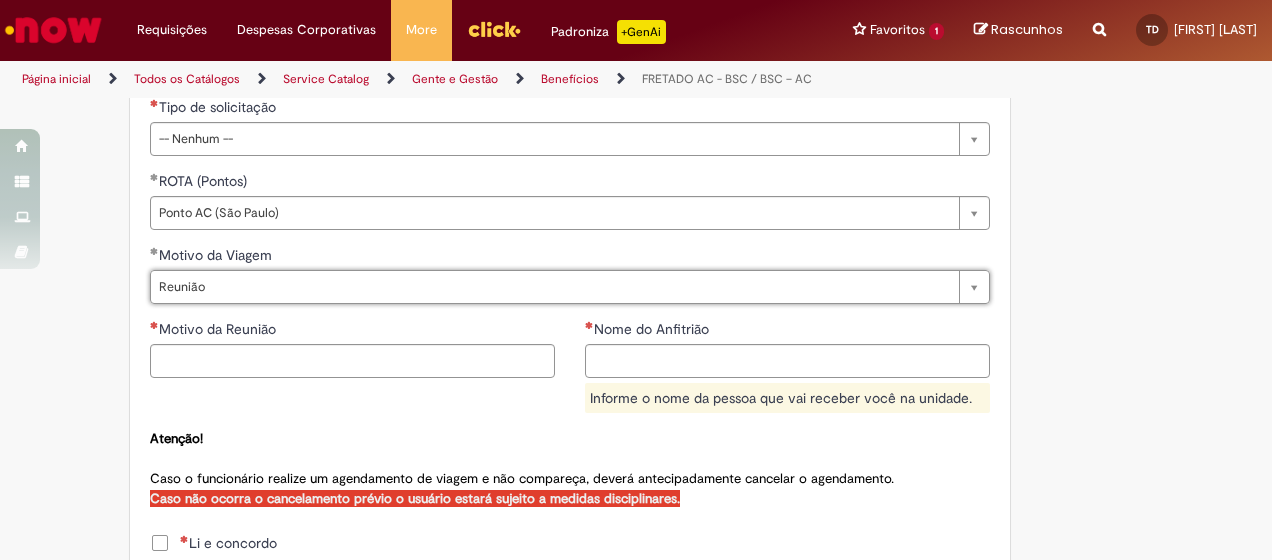 scroll, scrollTop: 1114, scrollLeft: 0, axis: vertical 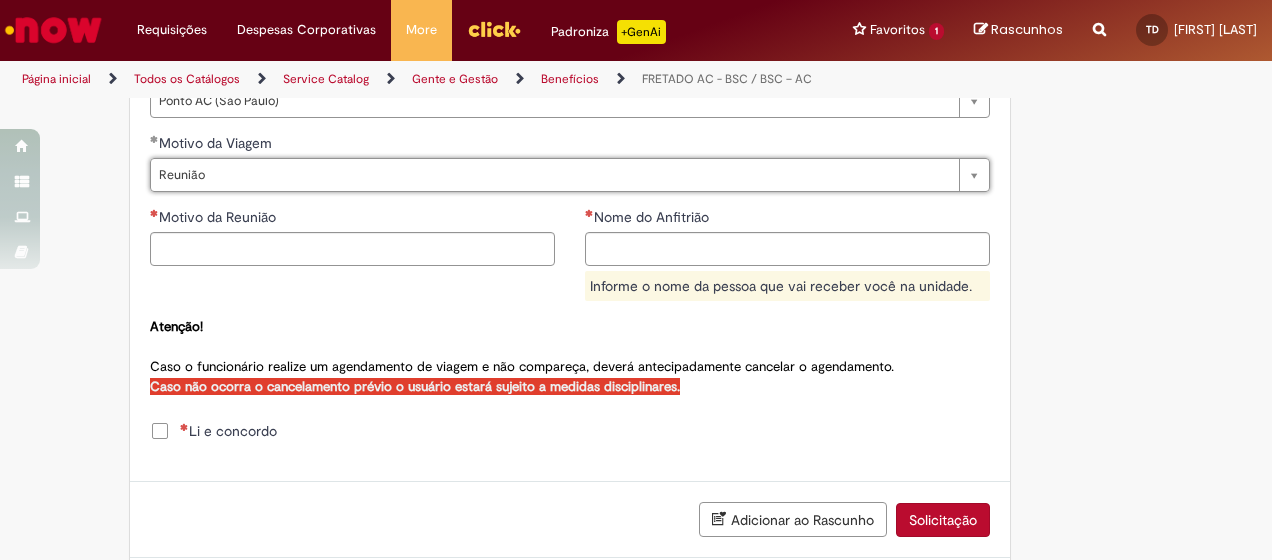 click on "Li e concordo" at bounding box center (228, 431) 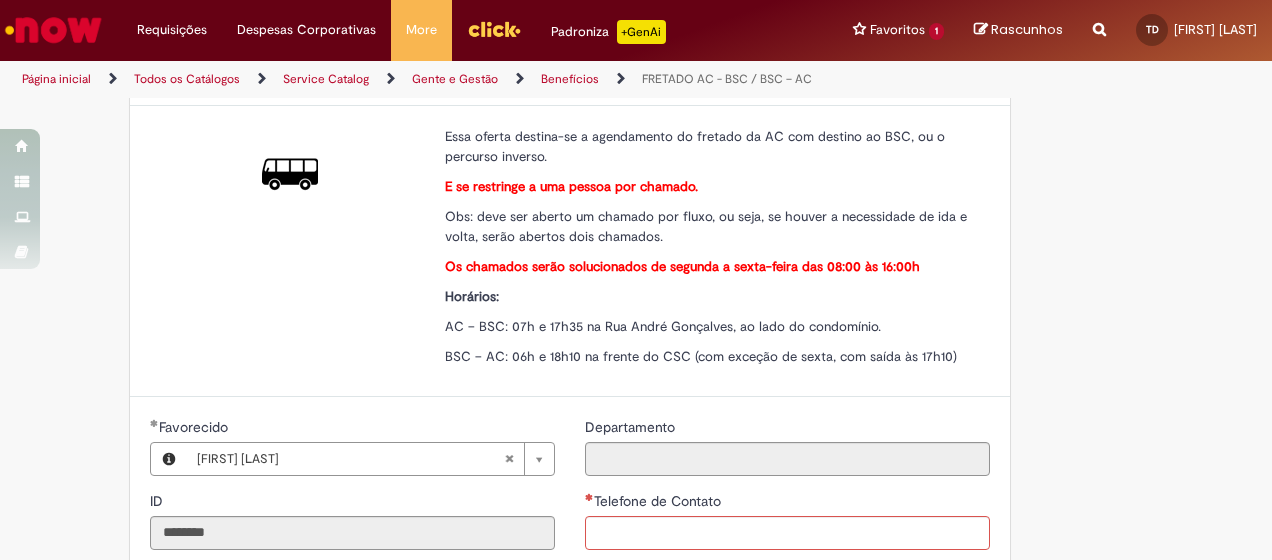scroll, scrollTop: 114, scrollLeft: 0, axis: vertical 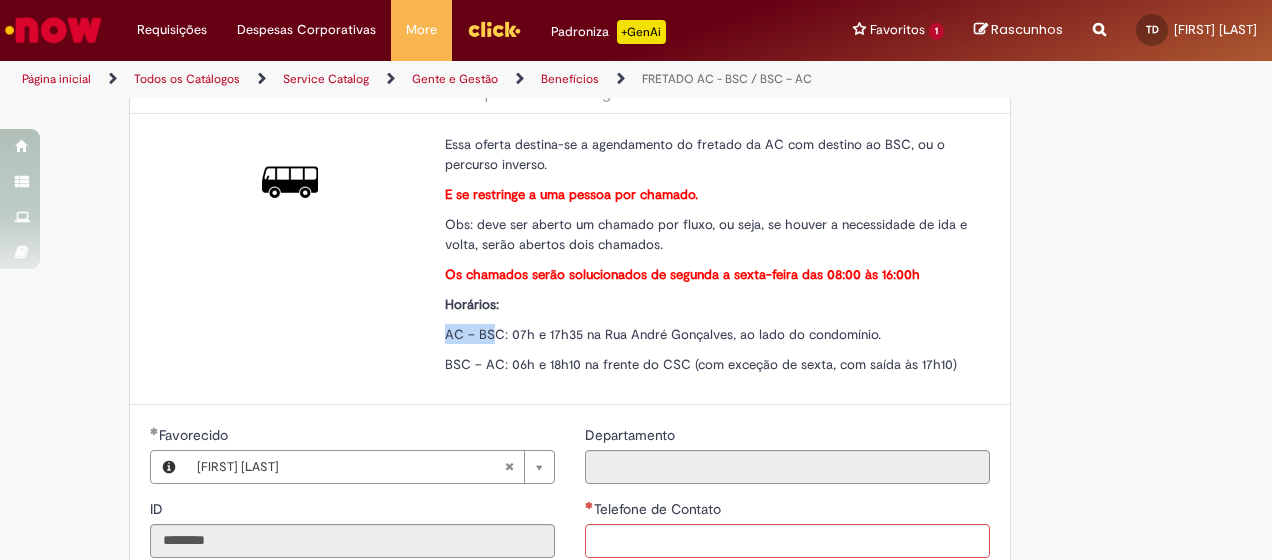 drag, startPoint x: 420, startPoint y: 330, endPoint x: 484, endPoint y: 330, distance: 64 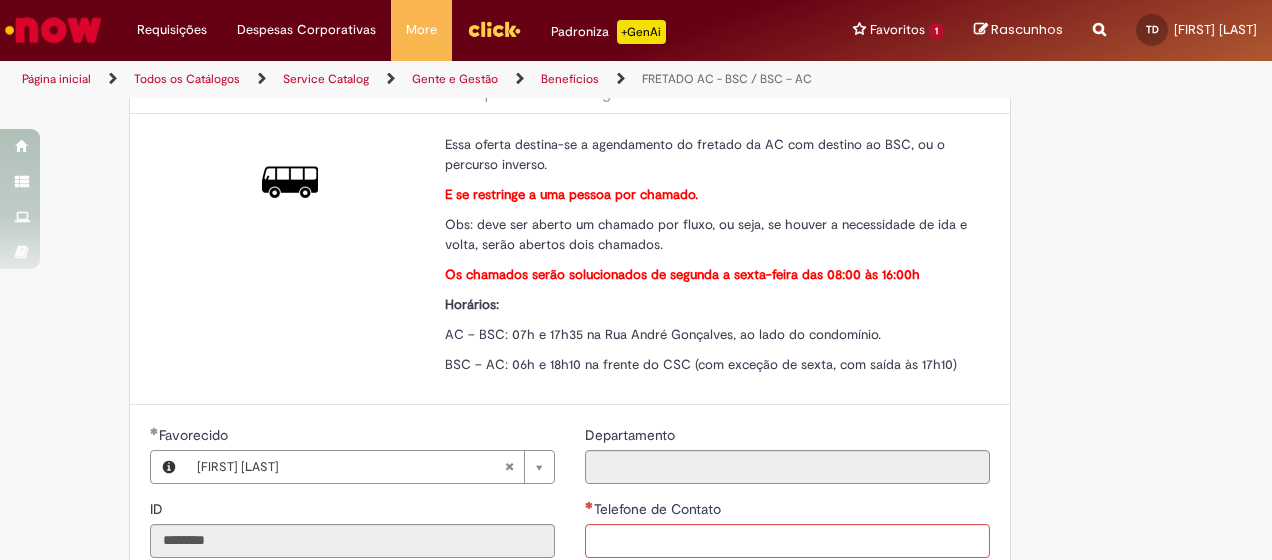 click on "AC – BSC: 07h e 17h35 na Rua André Gonçalves, ao lado do condomínio." at bounding box center [663, 334] 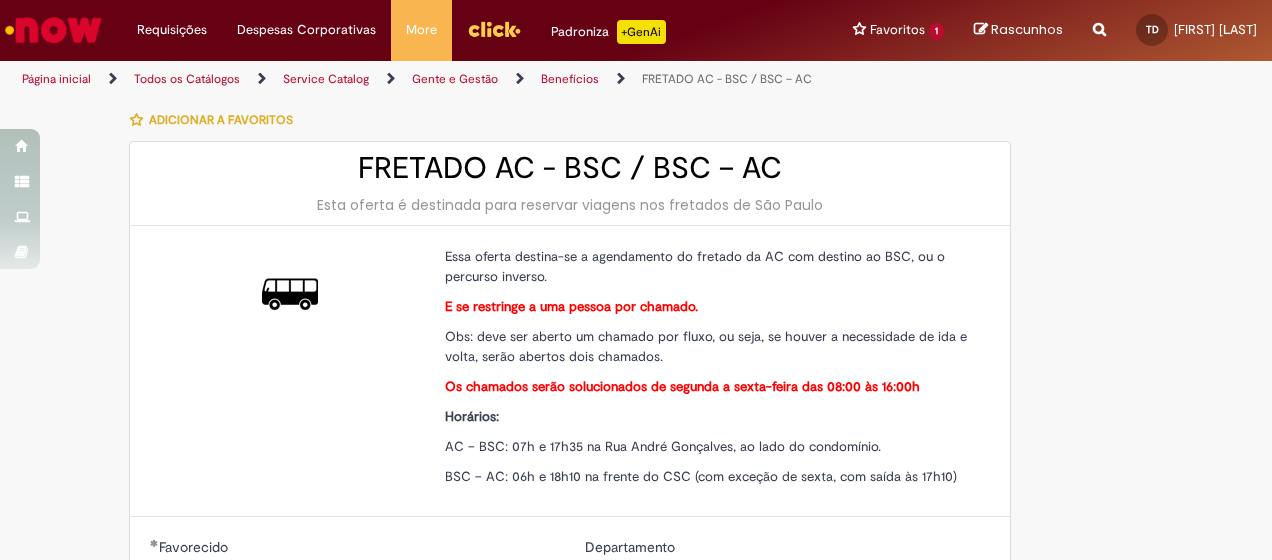 scroll, scrollTop: 0, scrollLeft: 0, axis: both 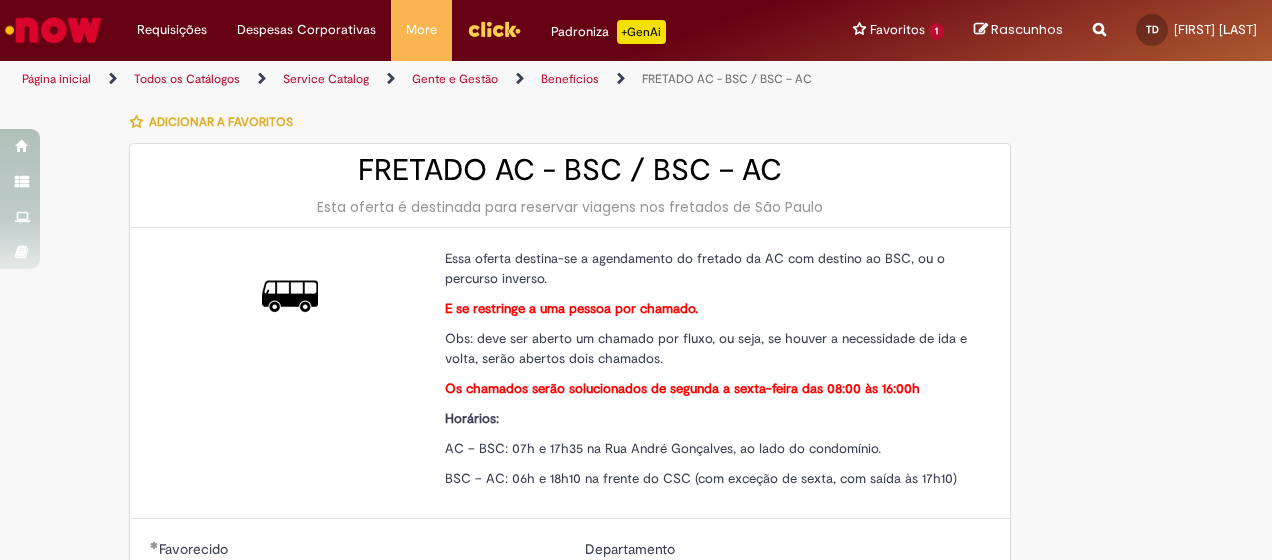 click on "Benefícios" at bounding box center (570, 79) 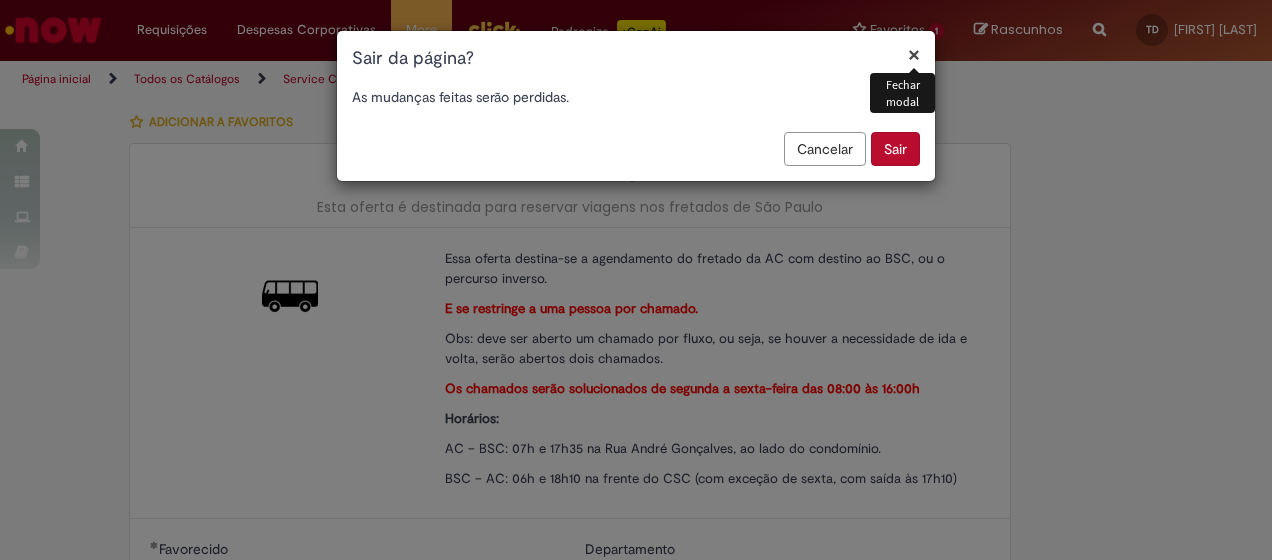 click on "Sair" at bounding box center (895, 149) 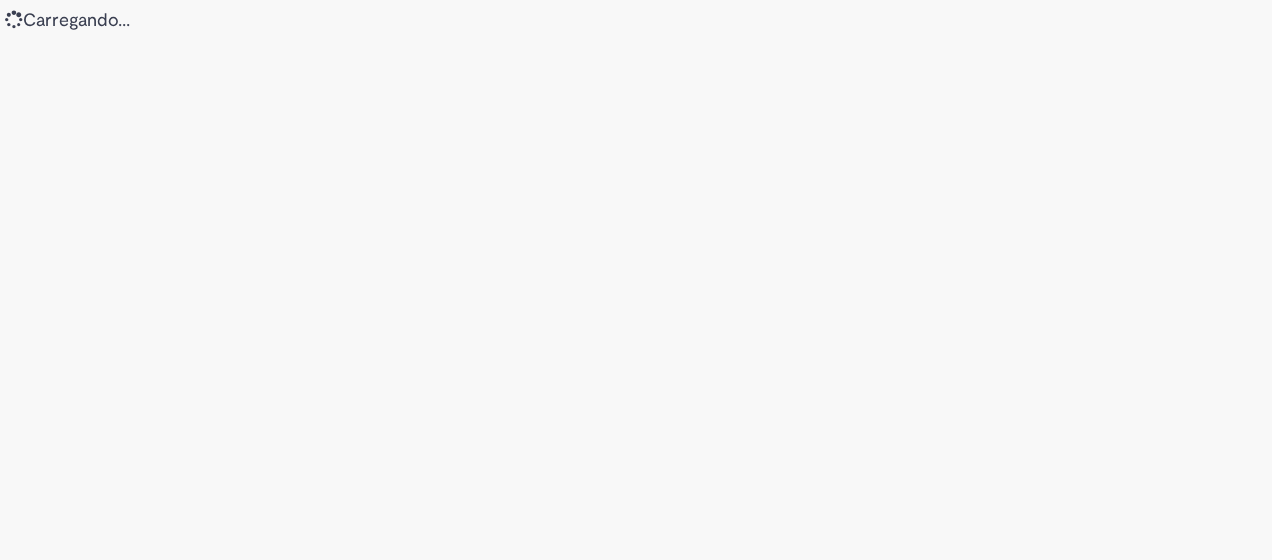 scroll, scrollTop: 0, scrollLeft: 0, axis: both 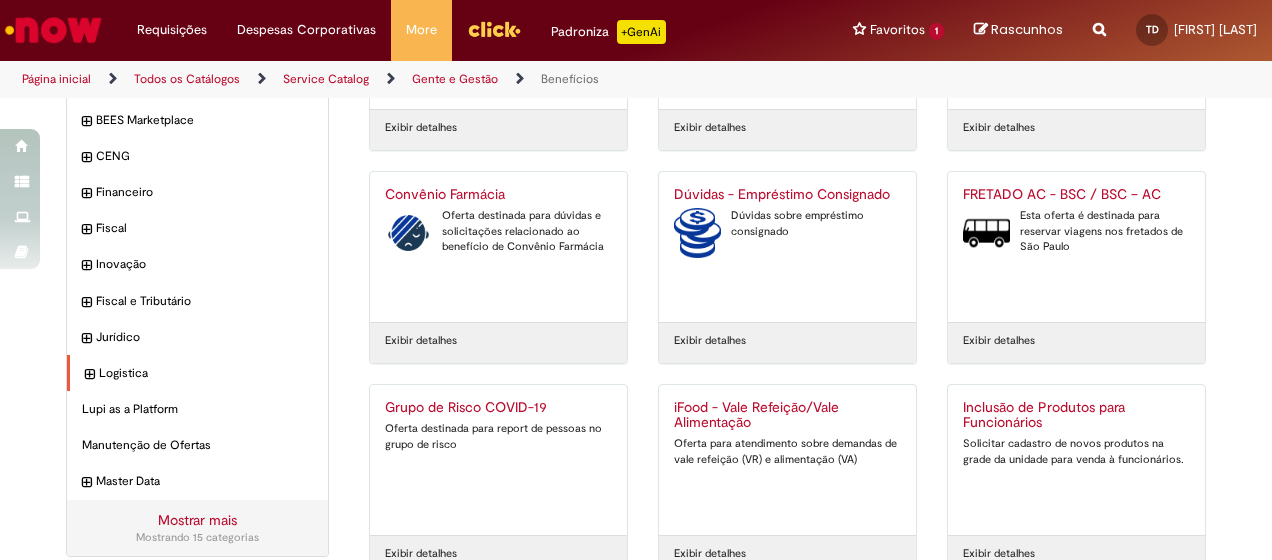 click on "Logistica
Itens" at bounding box center [206, 373] 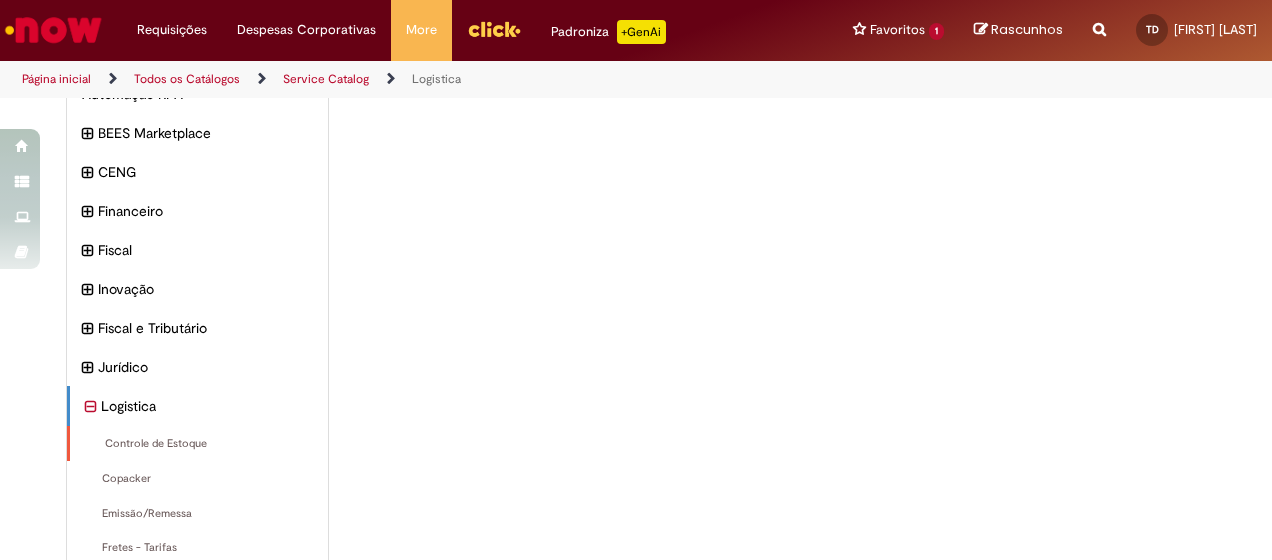 scroll, scrollTop: 277, scrollLeft: 0, axis: vertical 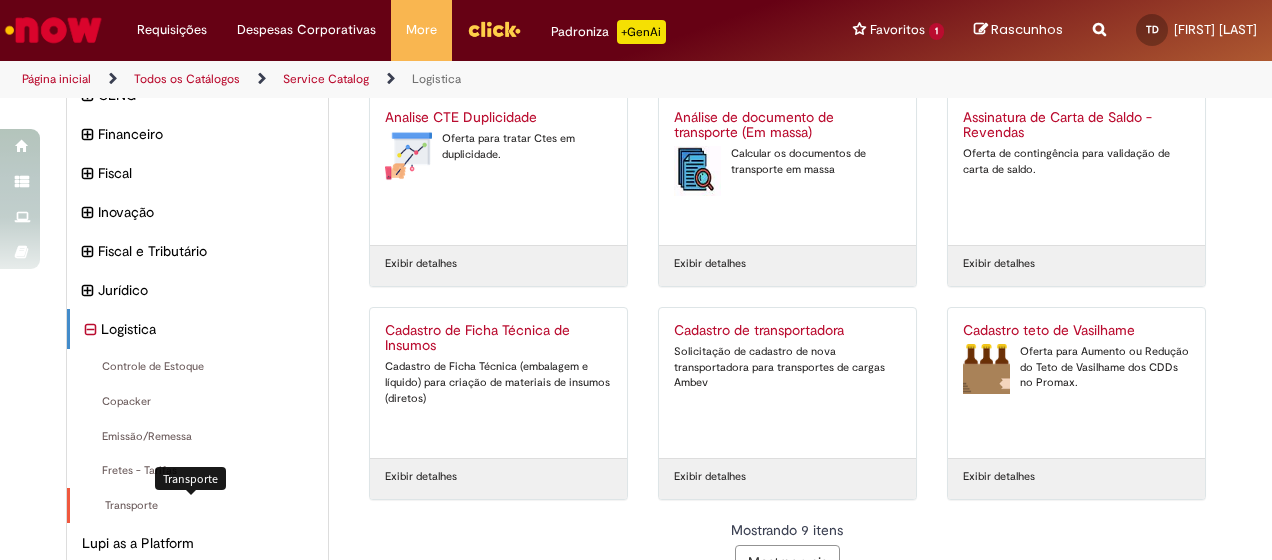 click on "Transporte
Itens" at bounding box center (199, 506) 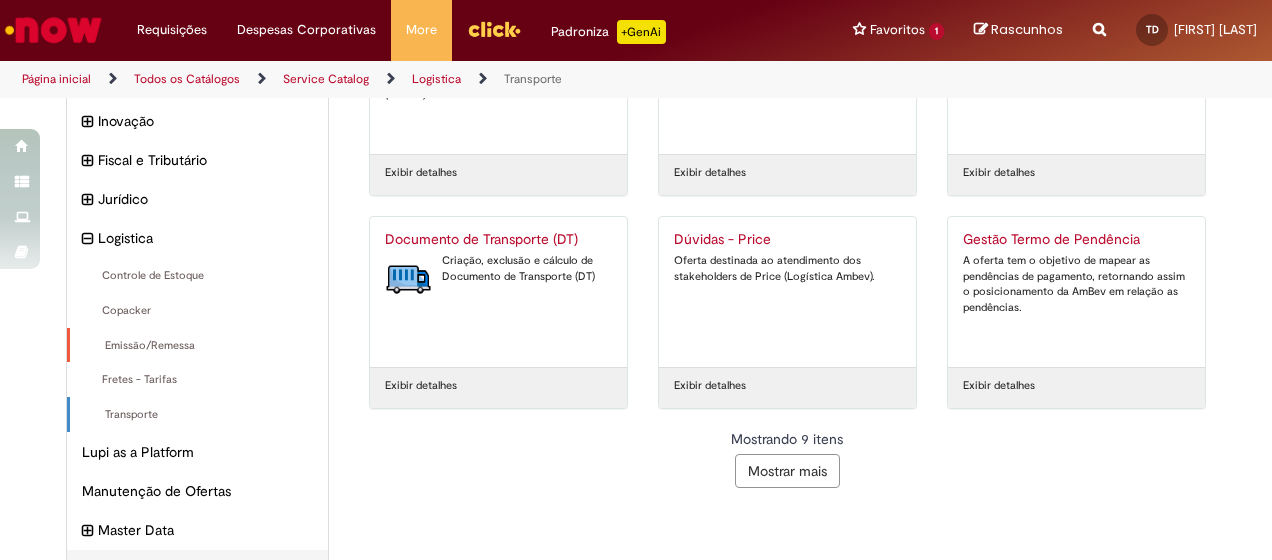 scroll, scrollTop: 400, scrollLeft: 0, axis: vertical 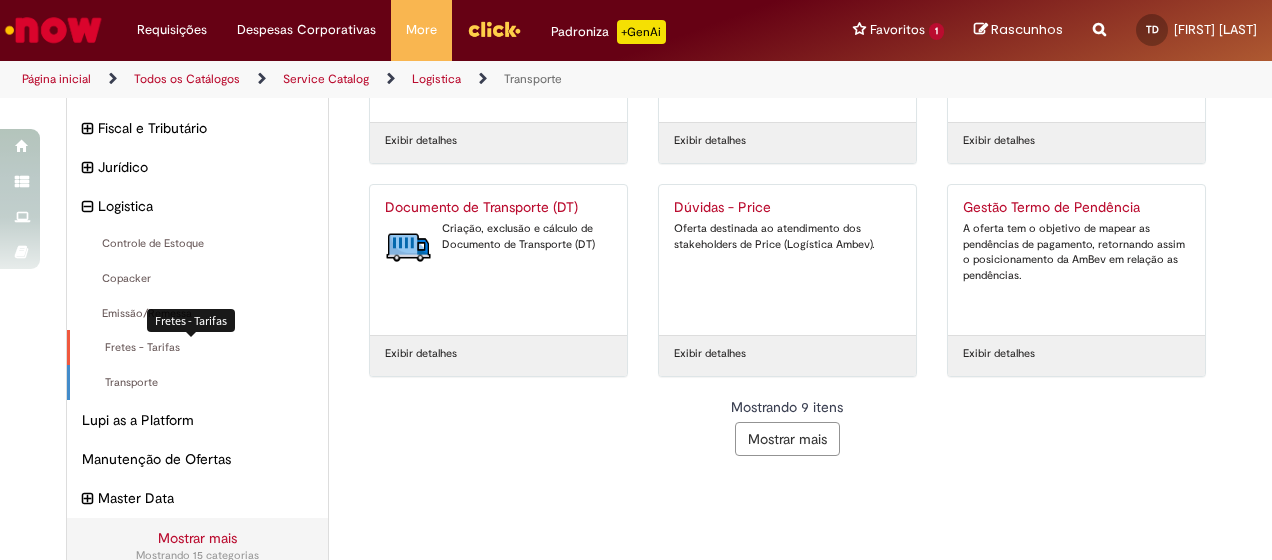 click on "Fretes - Tarifas
Itens" at bounding box center [199, 348] 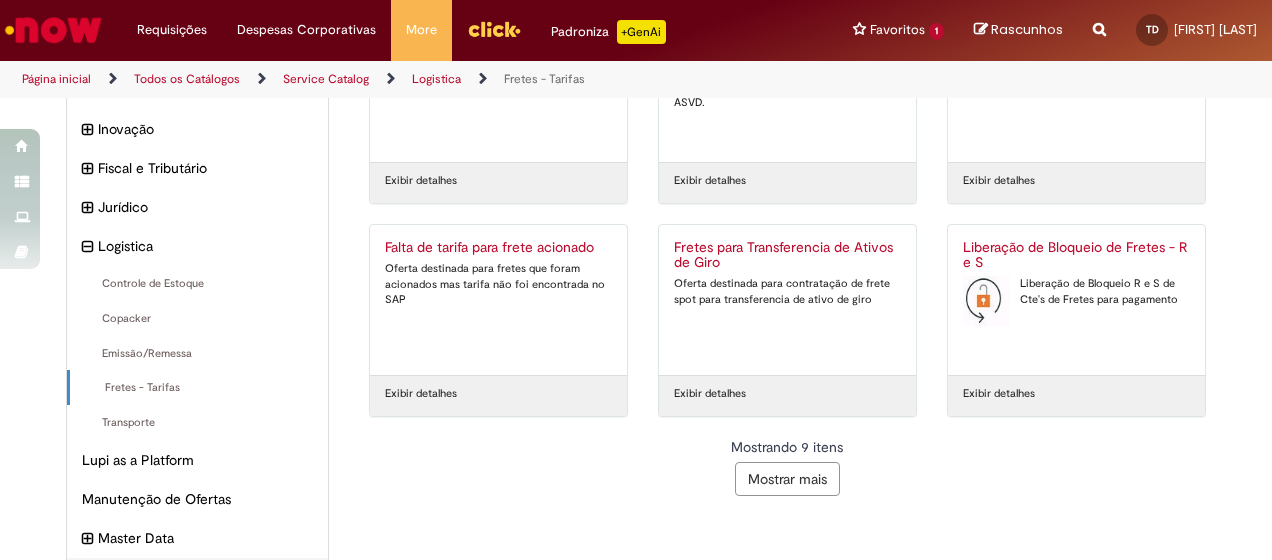 scroll, scrollTop: 400, scrollLeft: 0, axis: vertical 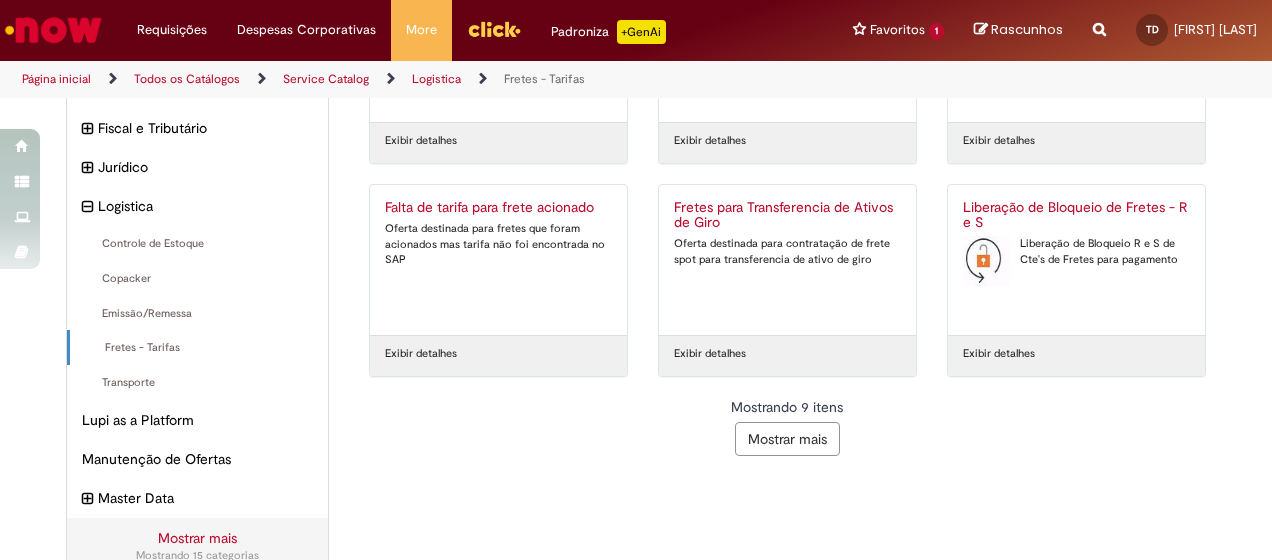 click on "Mostrar mais" at bounding box center [787, 439] 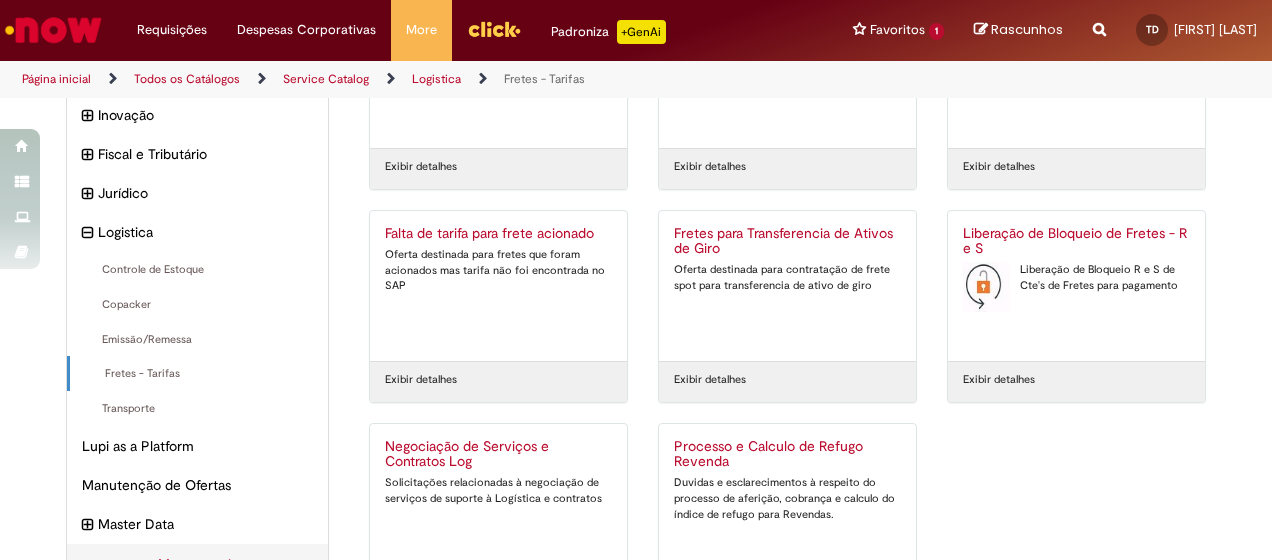 scroll, scrollTop: 446, scrollLeft: 0, axis: vertical 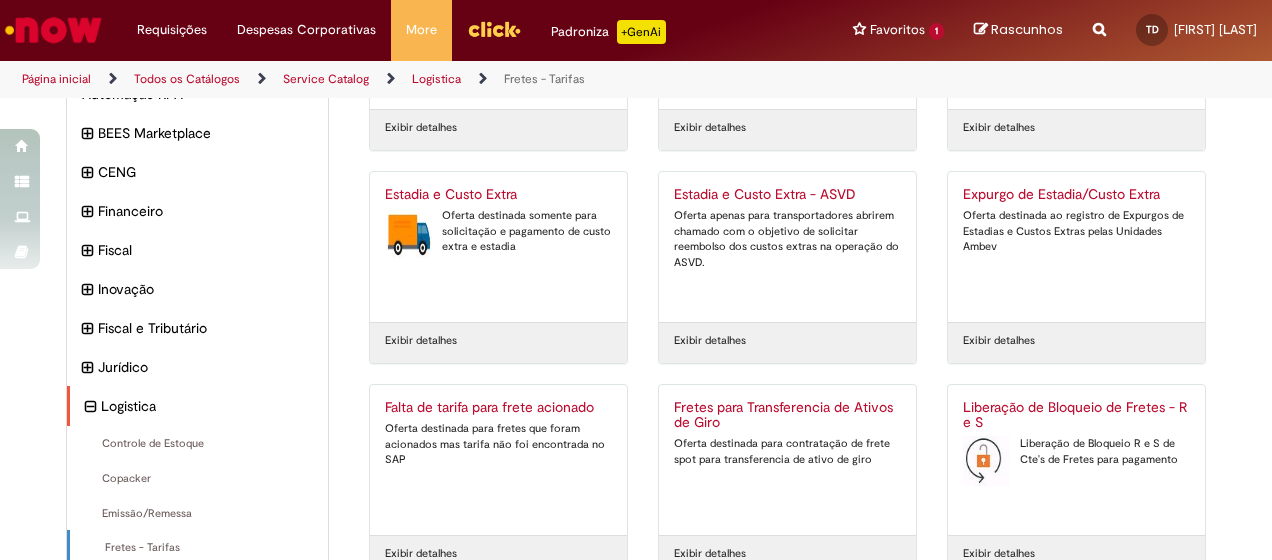 click at bounding box center [90, 407] 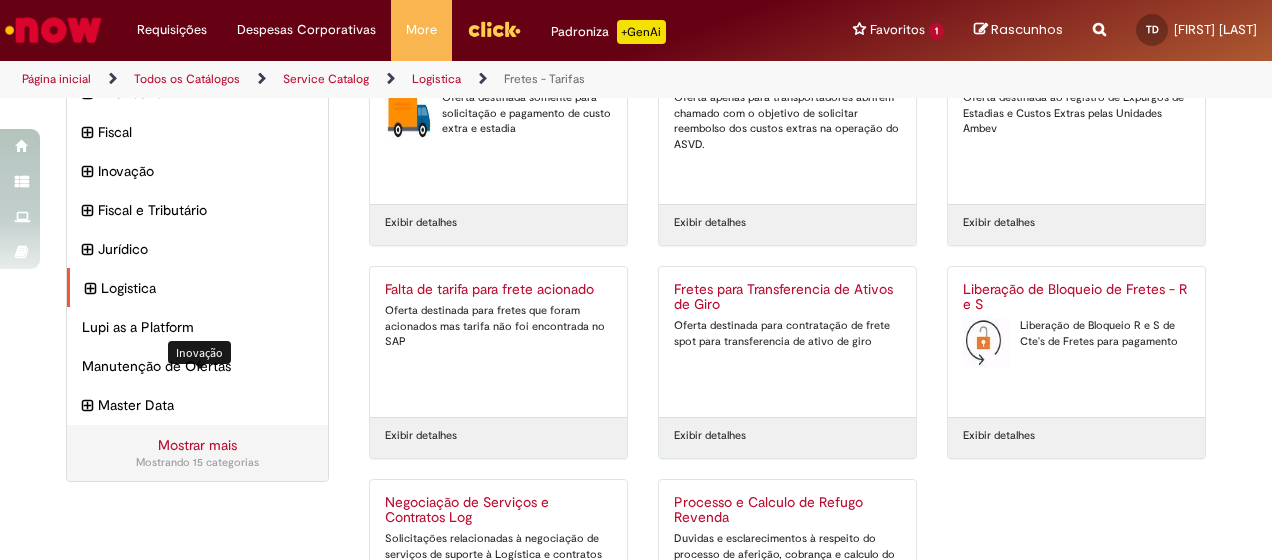 scroll, scrollTop: 446, scrollLeft: 0, axis: vertical 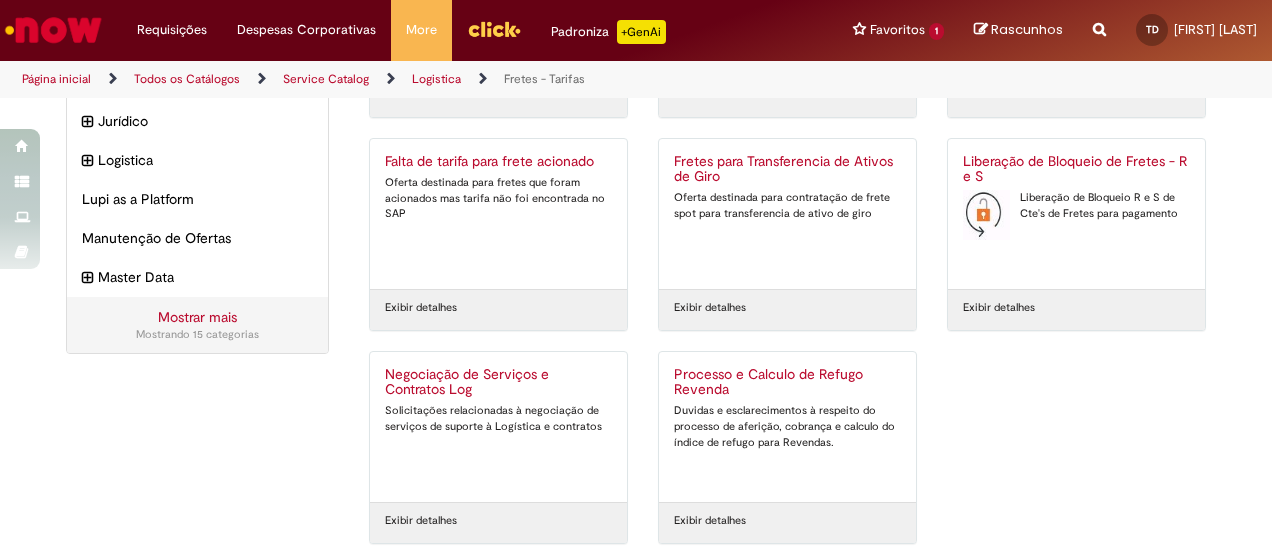 click on "Mostrar mais" at bounding box center [197, 317] 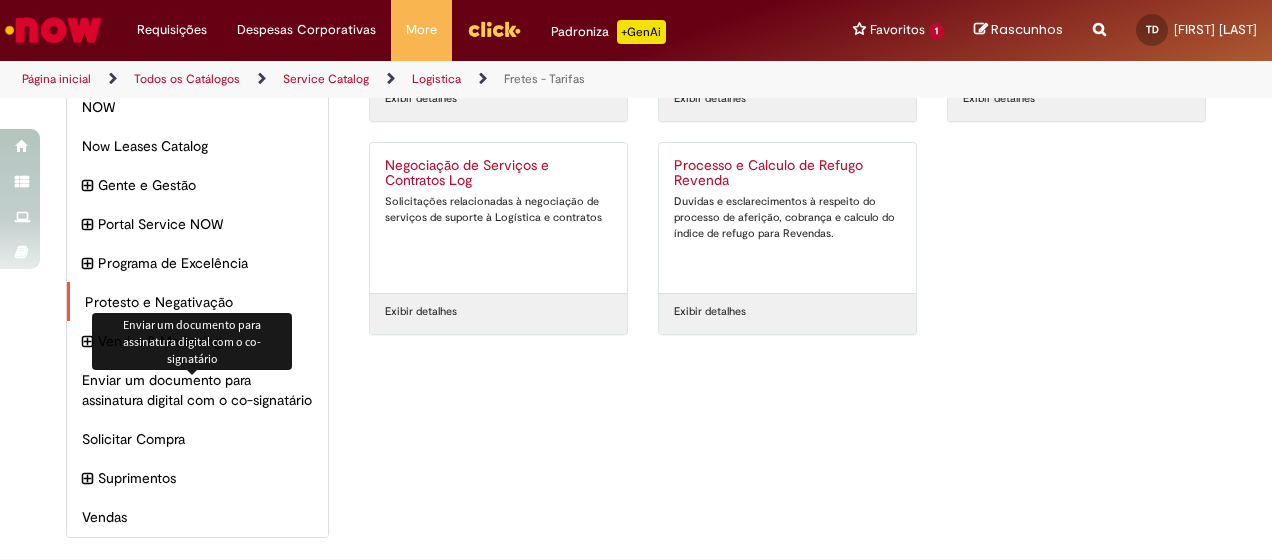 scroll, scrollTop: 673, scrollLeft: 0, axis: vertical 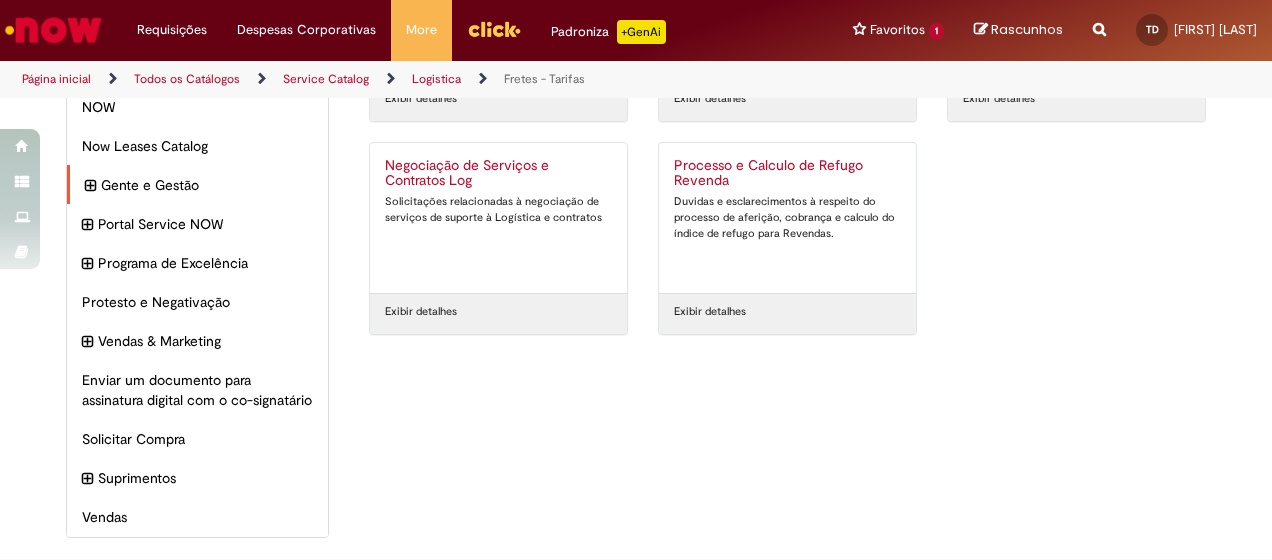 click on "Gente e Gestão
Itens" at bounding box center [197, 185] 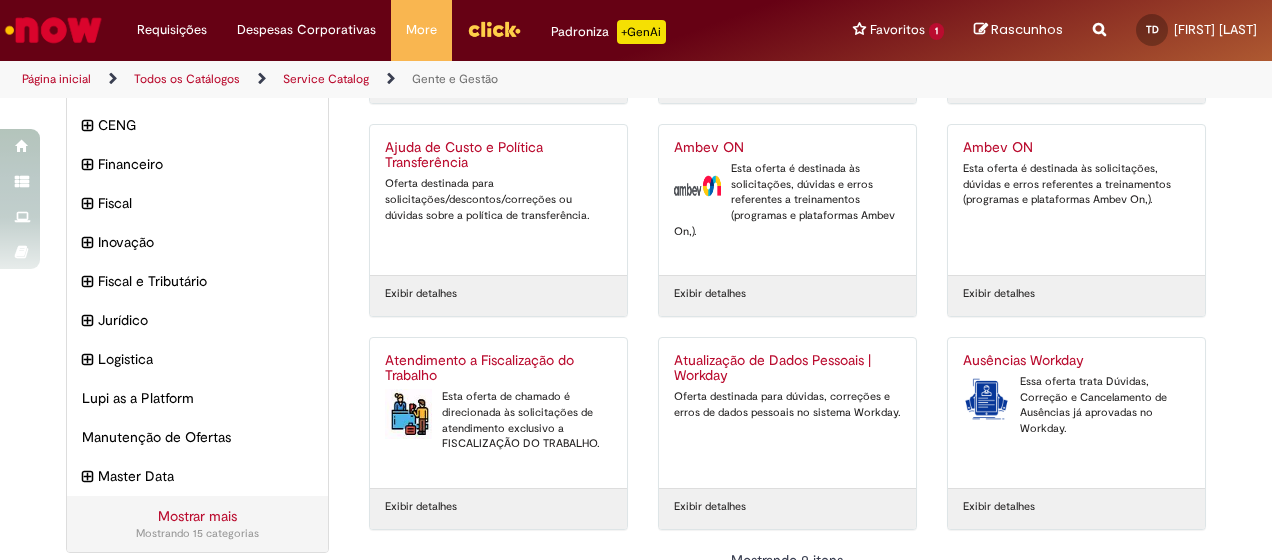 scroll, scrollTop: 312, scrollLeft: 0, axis: vertical 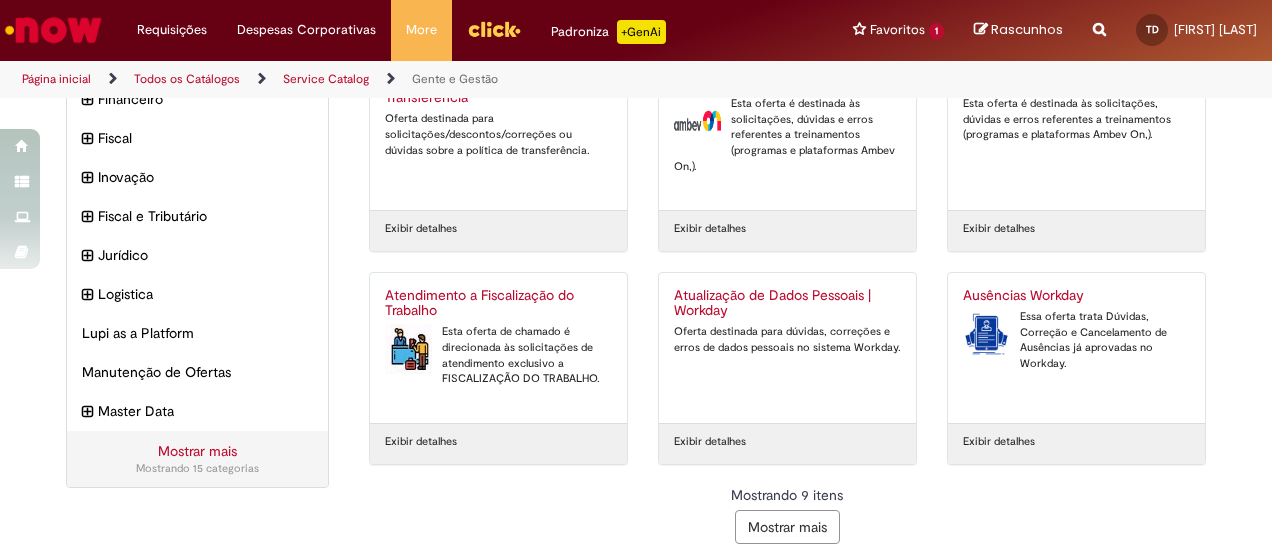 click on "Mostrar mais" at bounding box center [787, 527] 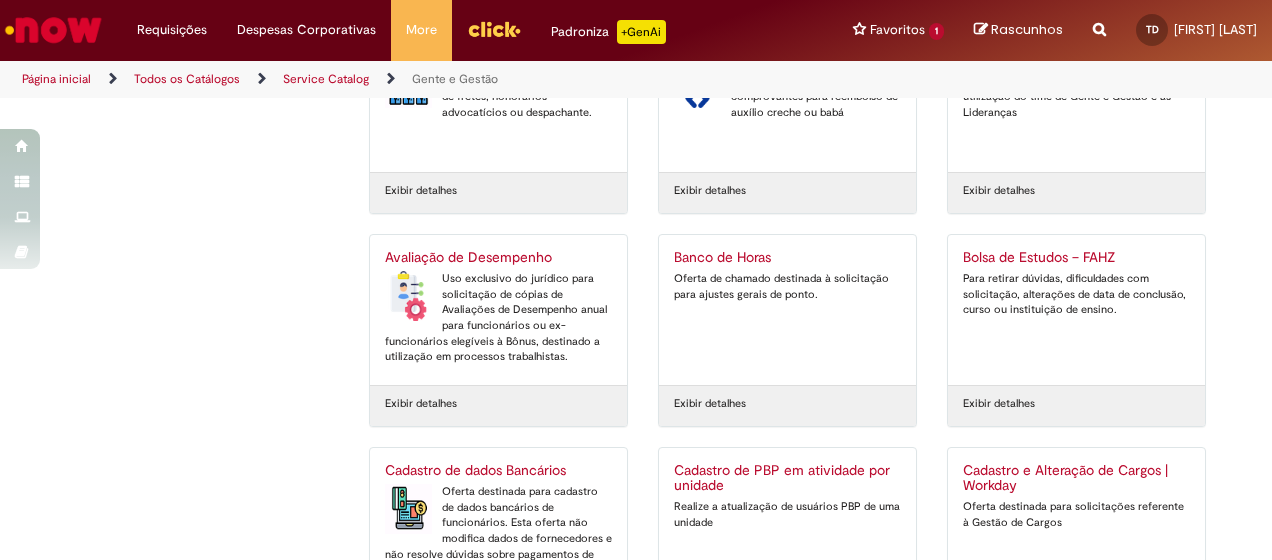 scroll, scrollTop: 948, scrollLeft: 0, axis: vertical 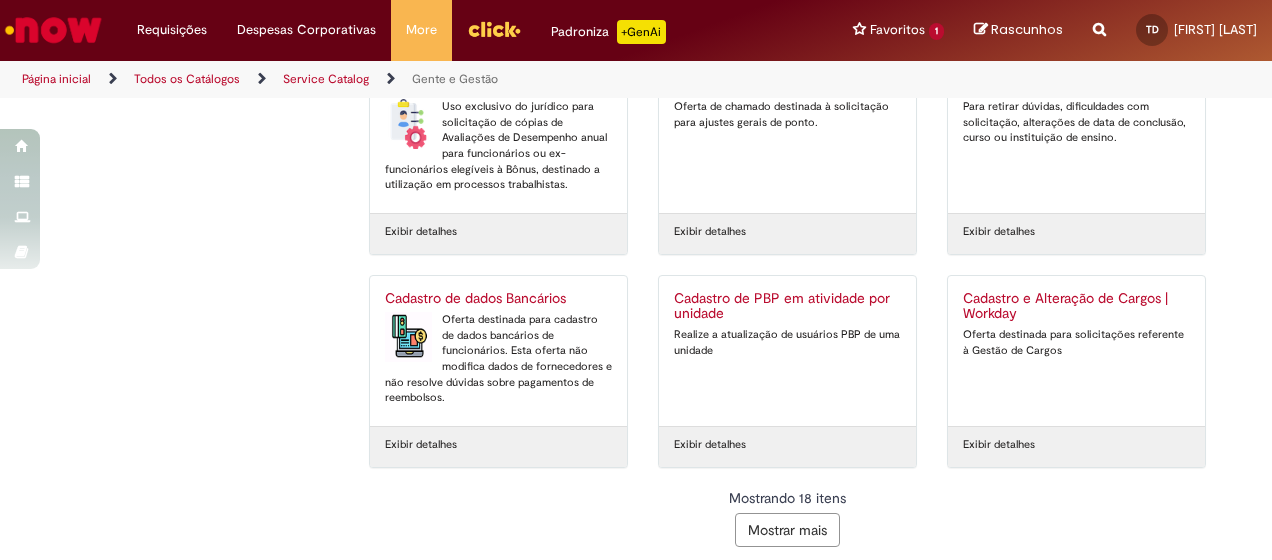 click on "Mostrar mais" at bounding box center [787, 530] 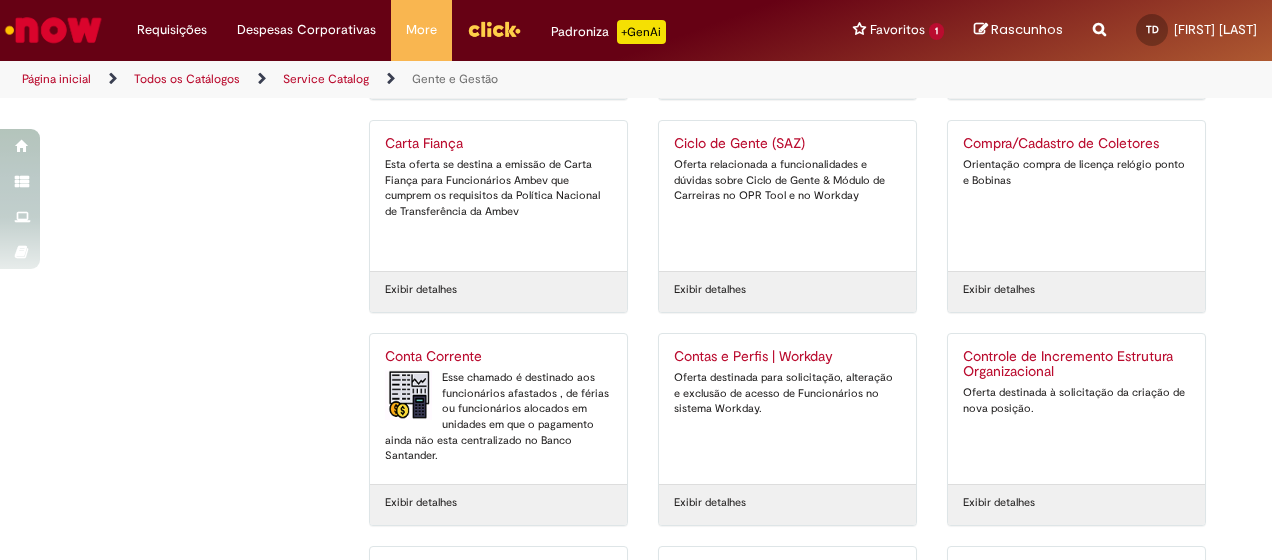 scroll, scrollTop: 1584, scrollLeft: 0, axis: vertical 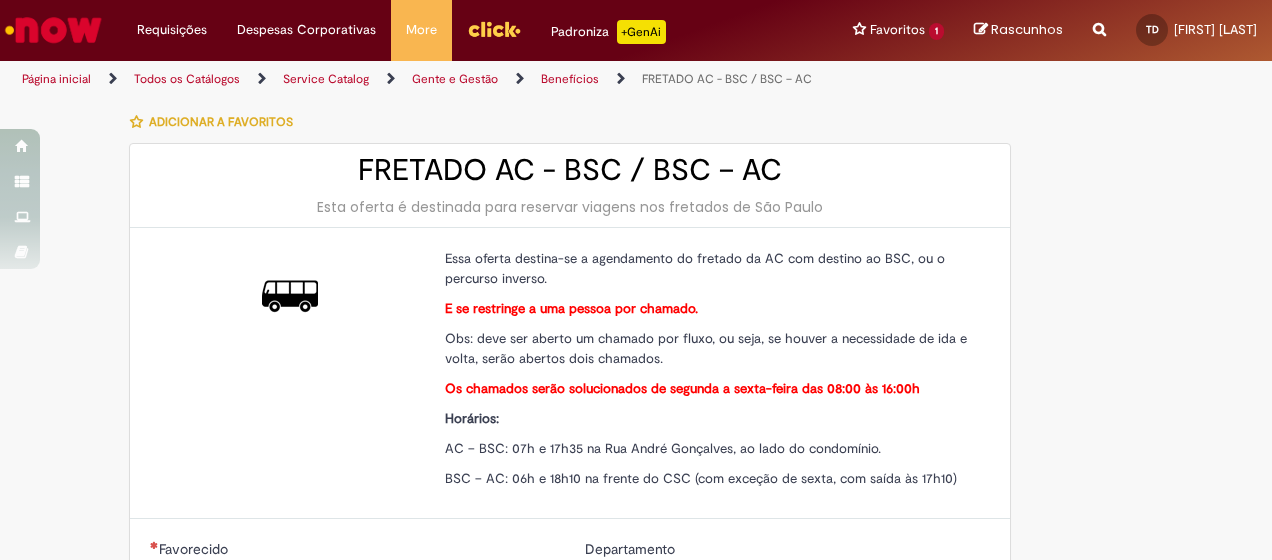 type on "********" 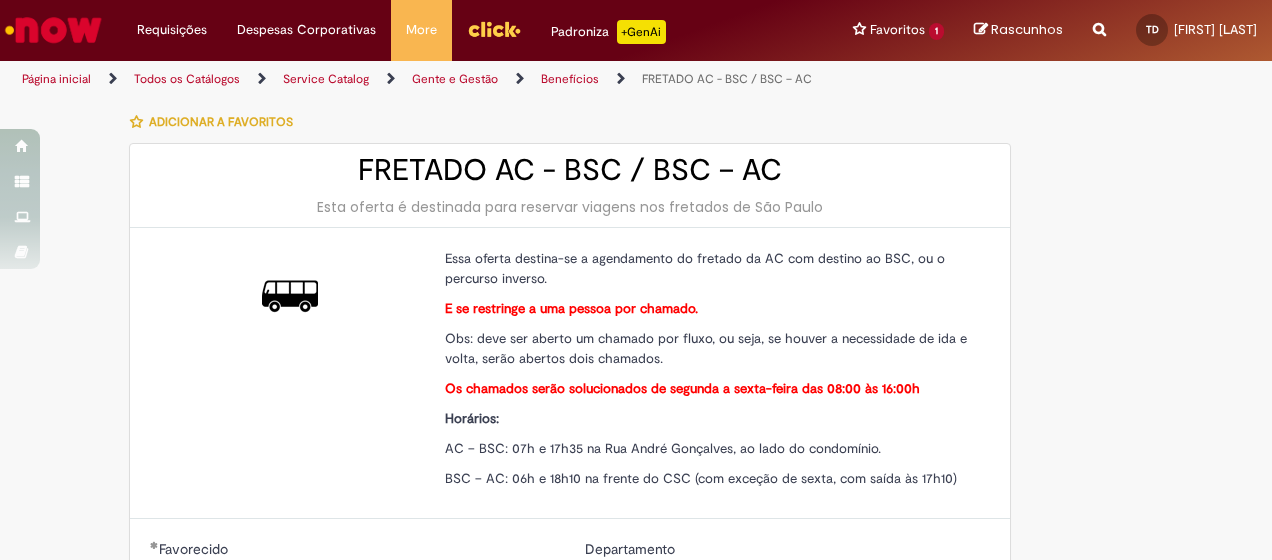 type 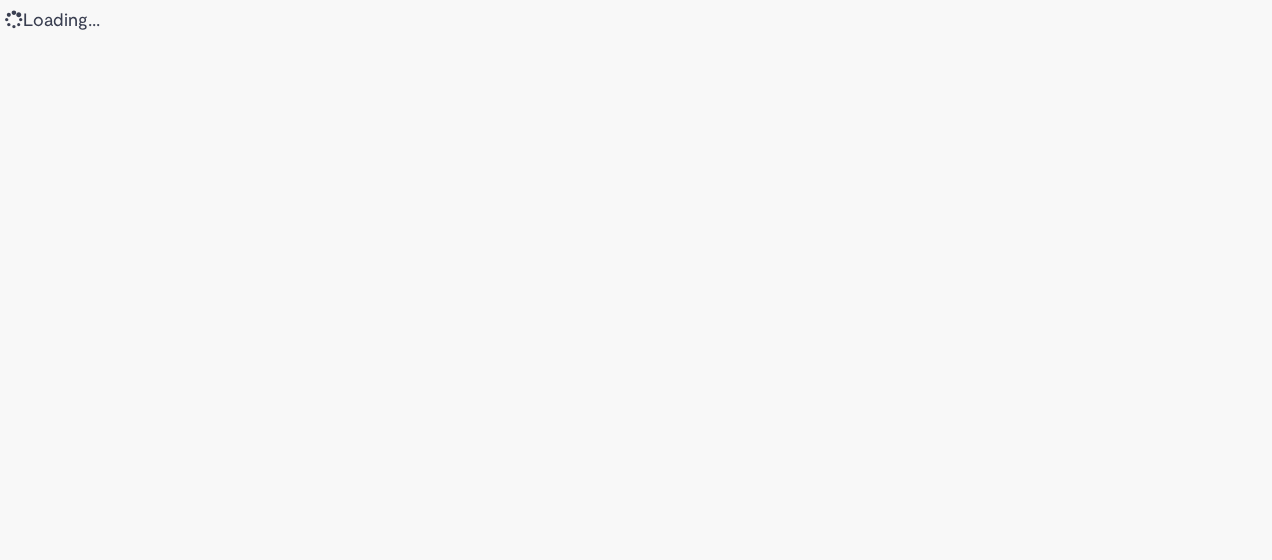 scroll, scrollTop: 0, scrollLeft: 0, axis: both 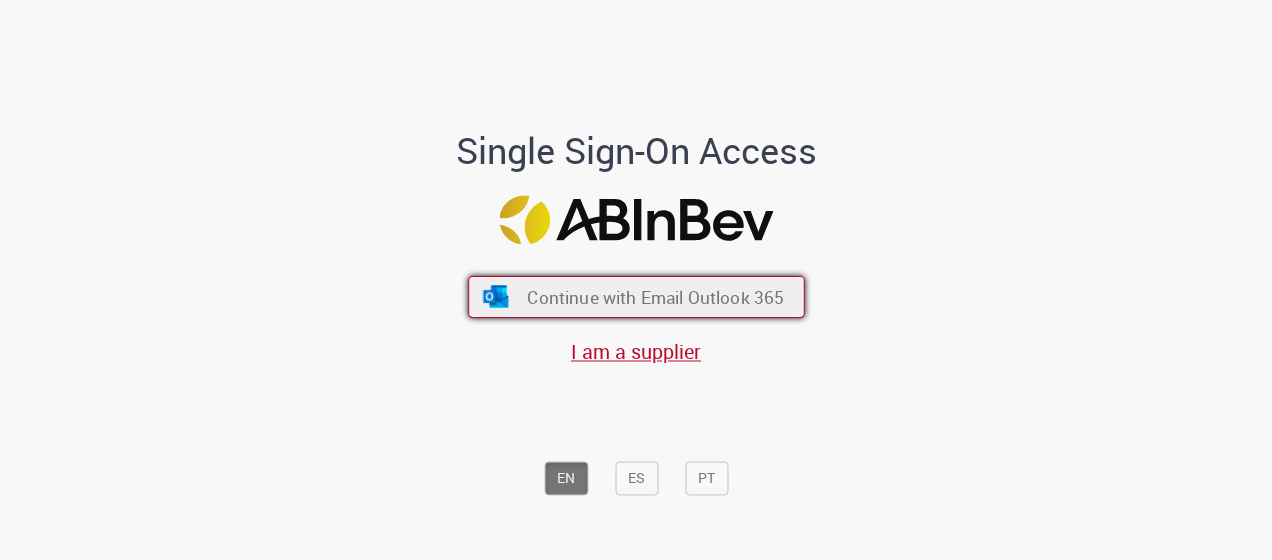 click on "Continue with Email Outlook 365" at bounding box center [655, 296] 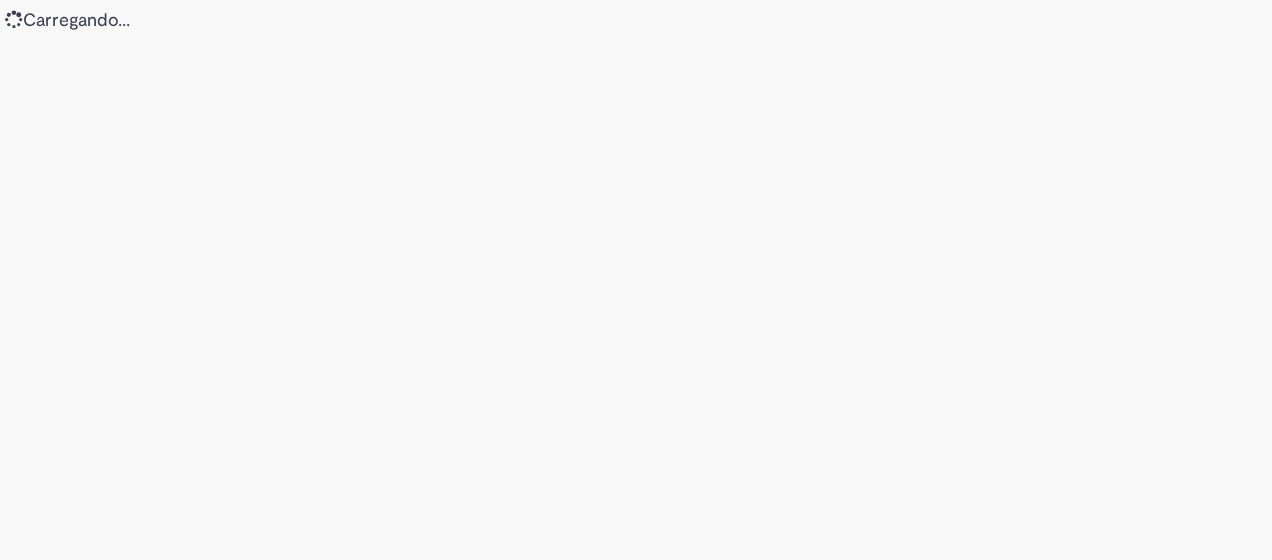 scroll, scrollTop: 0, scrollLeft: 0, axis: both 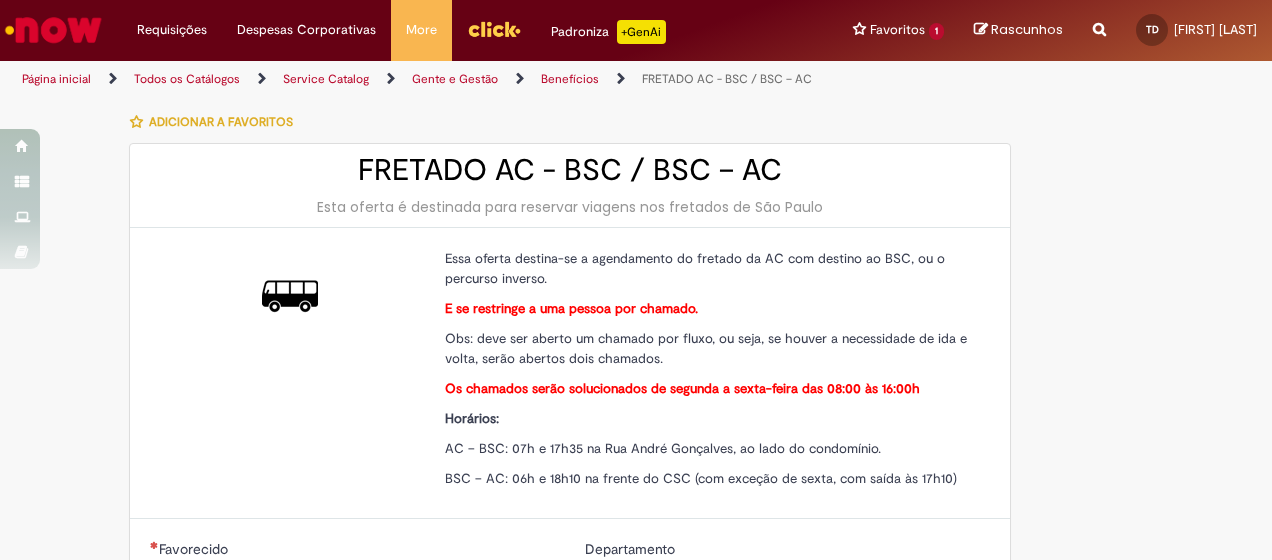 type on "**********" 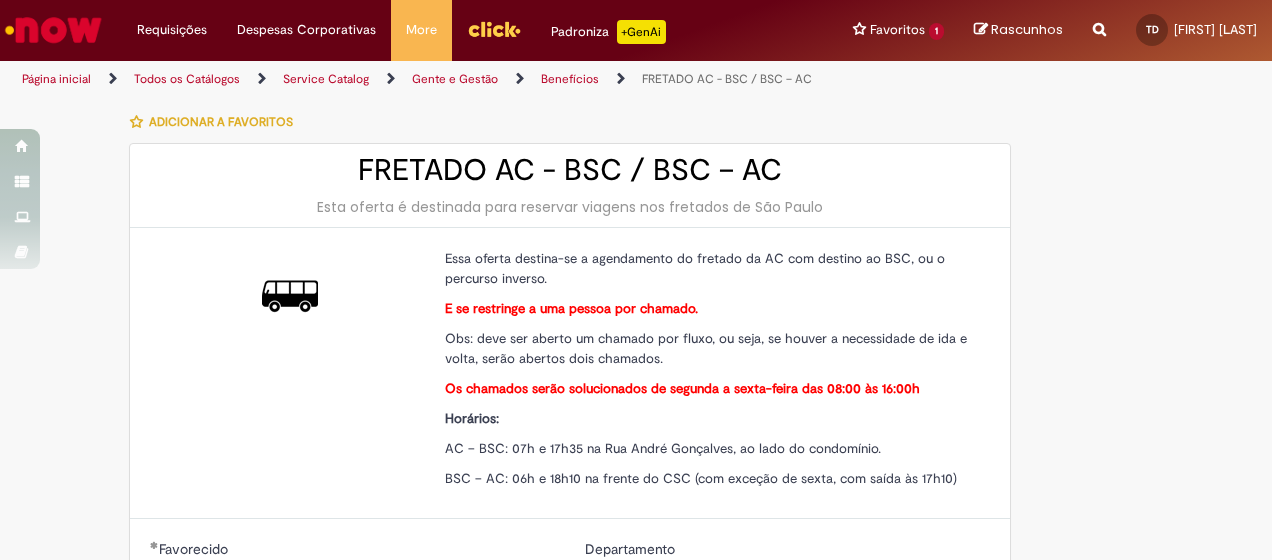 type on "**********" 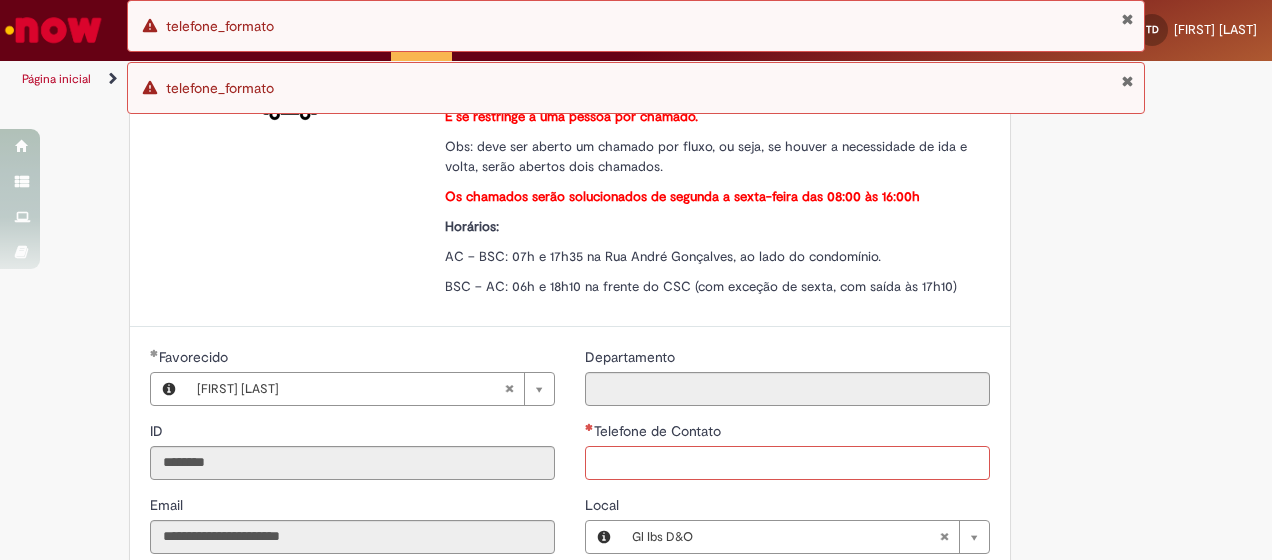 scroll, scrollTop: 124, scrollLeft: 0, axis: vertical 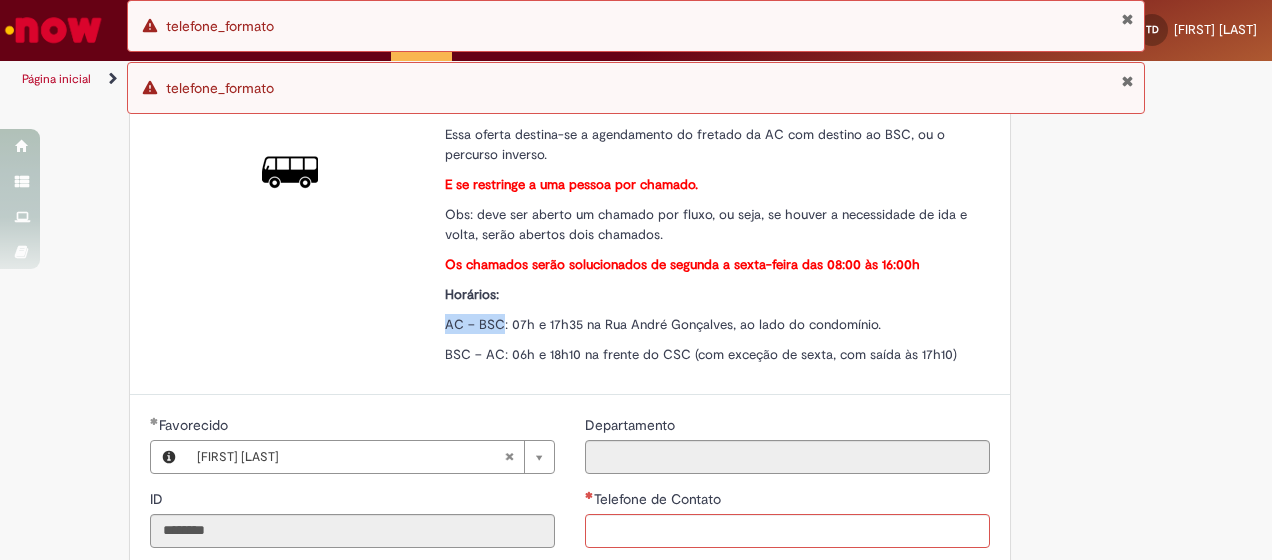 drag, startPoint x: 426, startPoint y: 320, endPoint x: 491, endPoint y: 324, distance: 65.12296 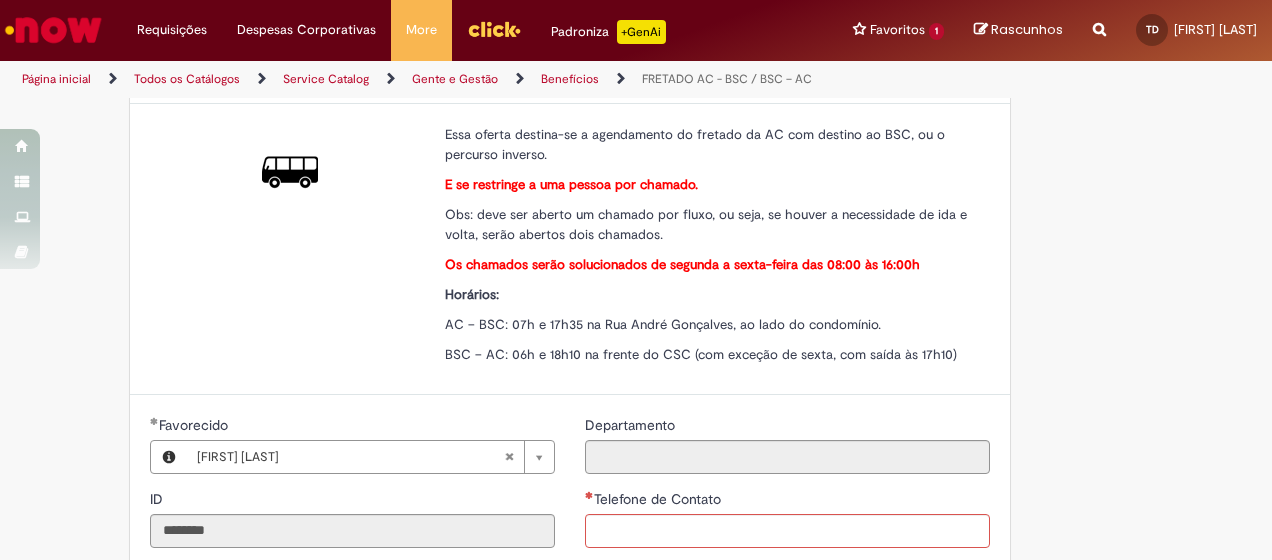drag, startPoint x: 491, startPoint y: 324, endPoint x: 594, endPoint y: 320, distance: 103.077644 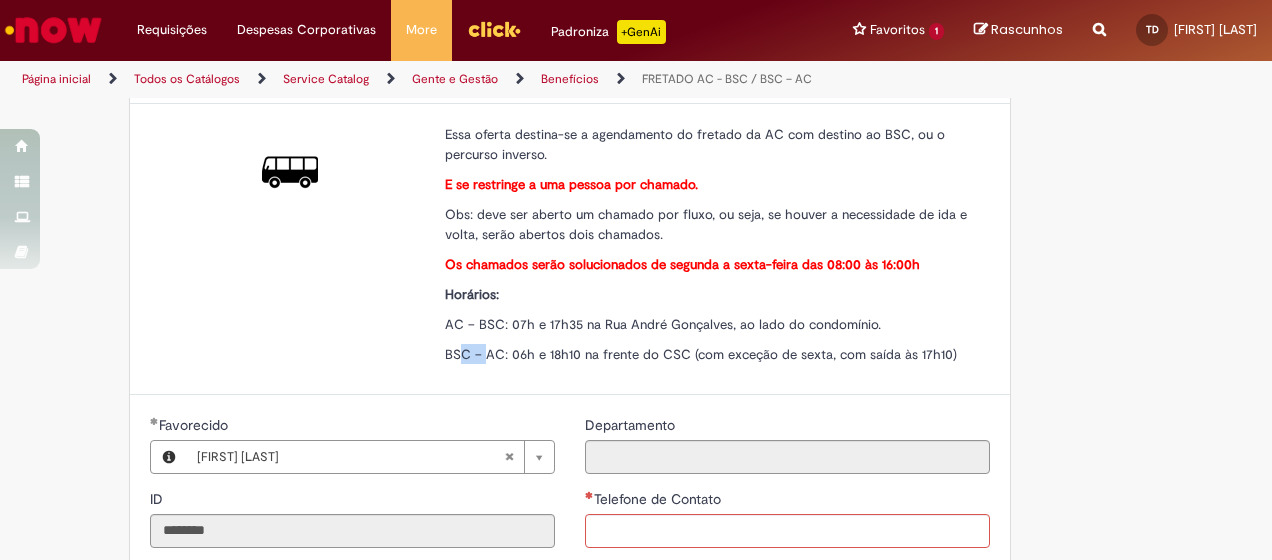 drag, startPoint x: 451, startPoint y: 346, endPoint x: 479, endPoint y: 350, distance: 28.284271 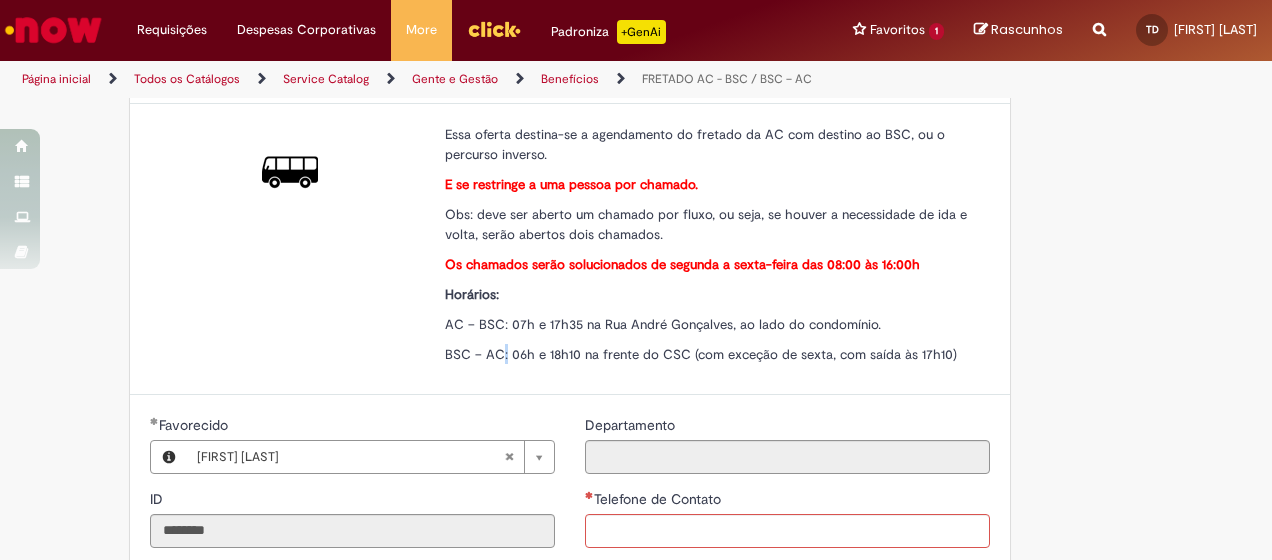 drag, startPoint x: 479, startPoint y: 350, endPoint x: 497, endPoint y: 374, distance: 30 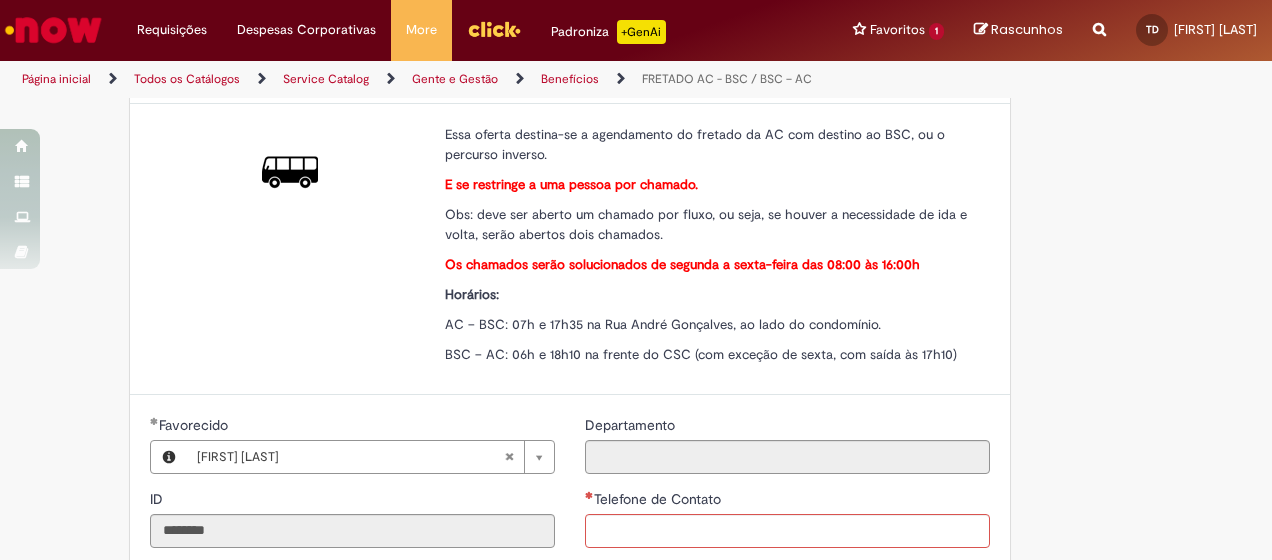 drag, startPoint x: 497, startPoint y: 374, endPoint x: 526, endPoint y: 388, distance: 32.202484 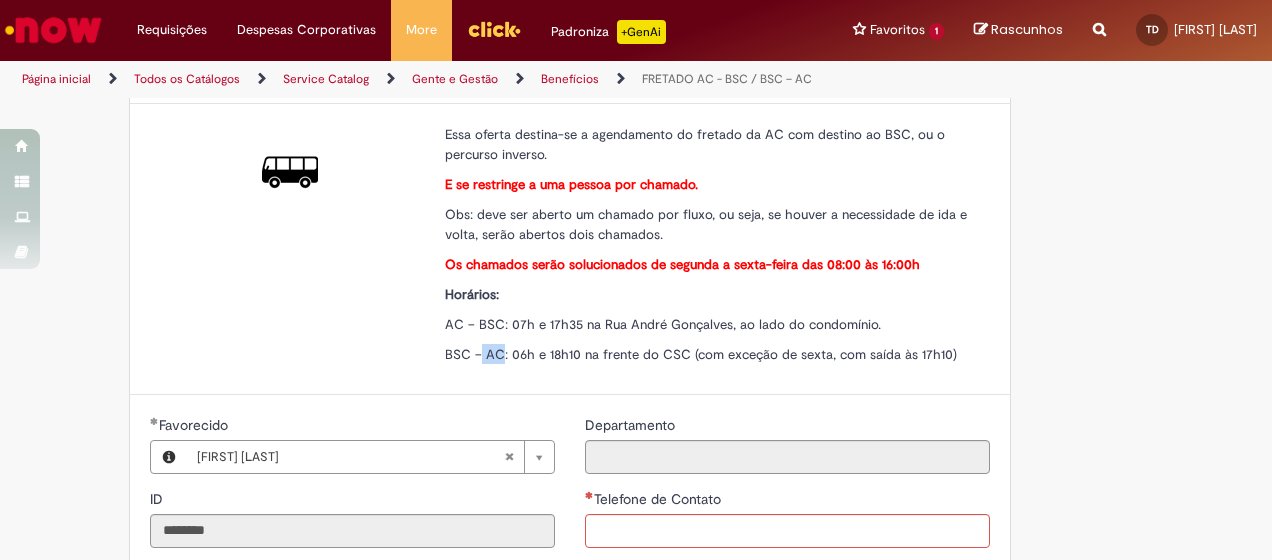 drag, startPoint x: 472, startPoint y: 350, endPoint x: 492, endPoint y: 355, distance: 20.615528 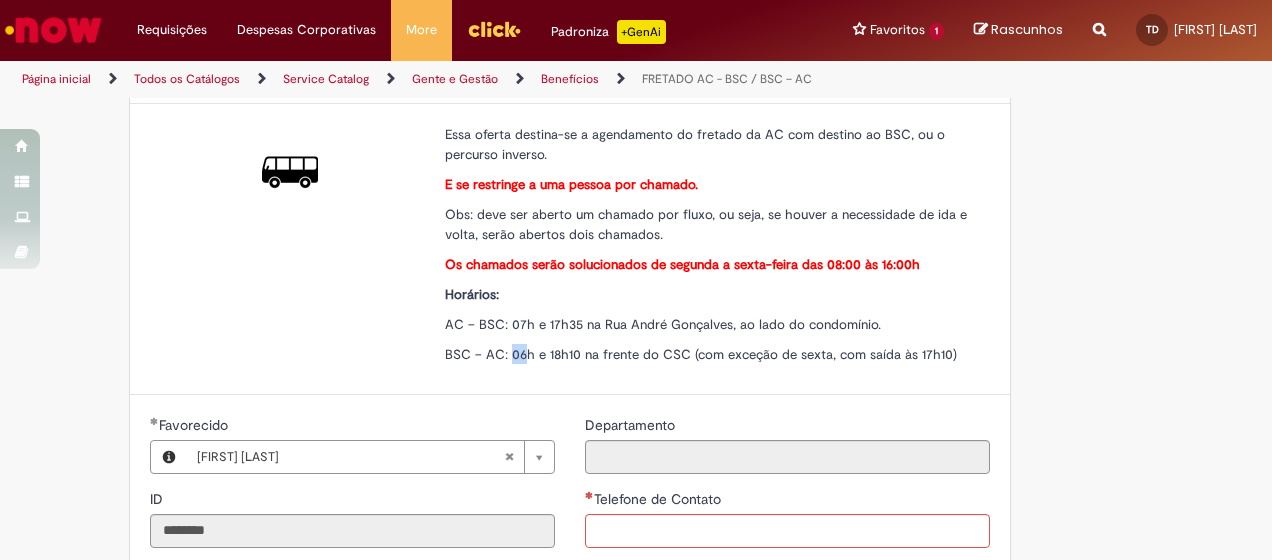 drag, startPoint x: 492, startPoint y: 355, endPoint x: 513, endPoint y: 353, distance: 21.095022 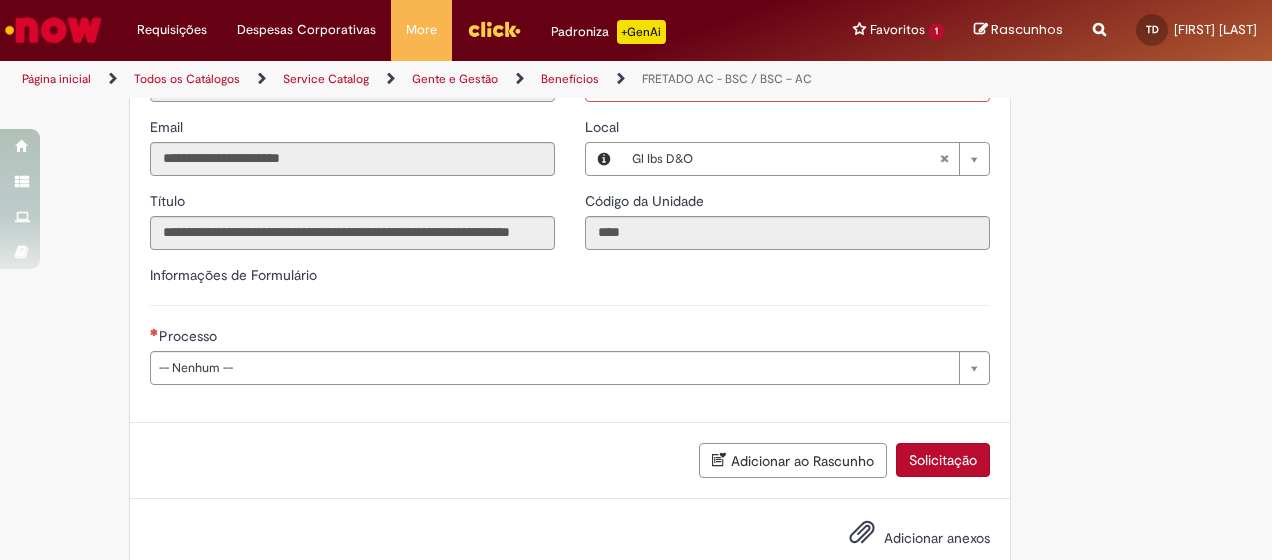 scroll, scrollTop: 614, scrollLeft: 0, axis: vertical 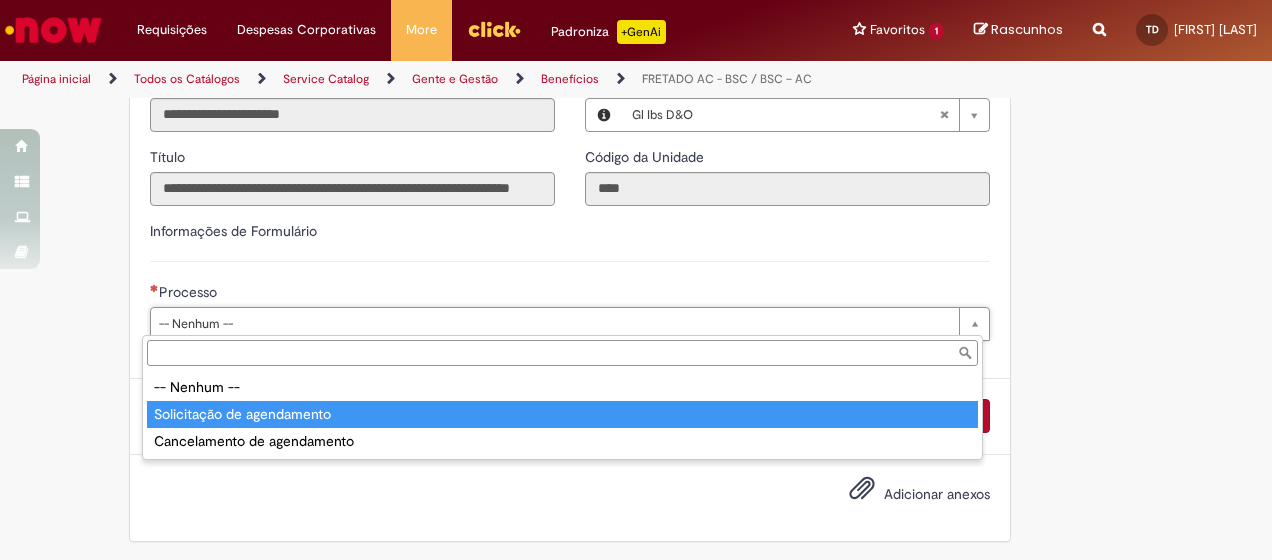 type on "**********" 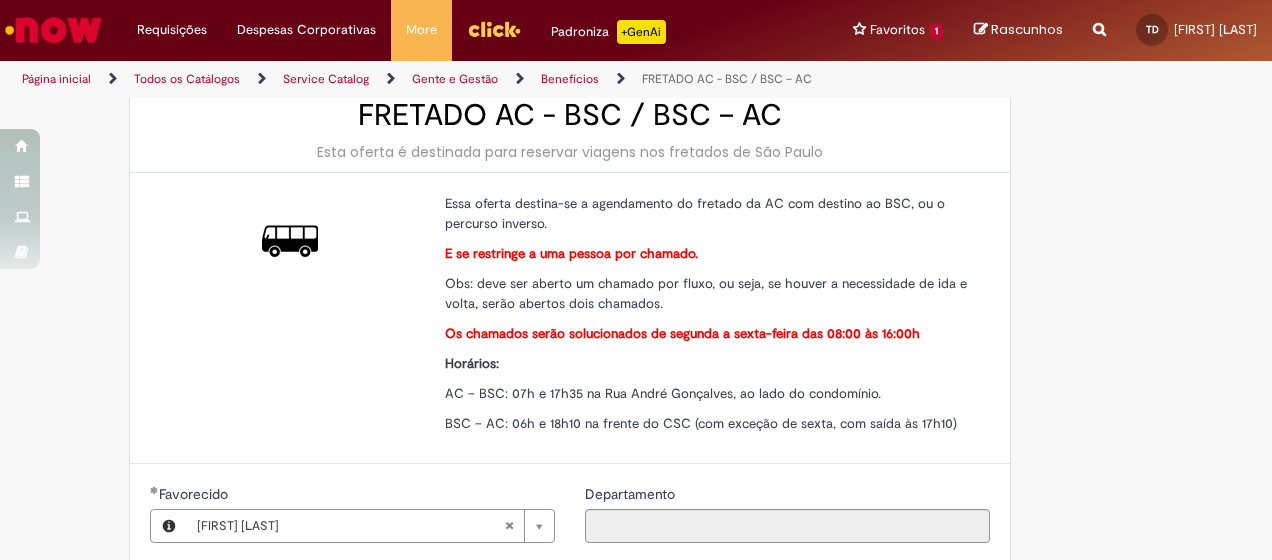 scroll, scrollTop: 100, scrollLeft: 0, axis: vertical 